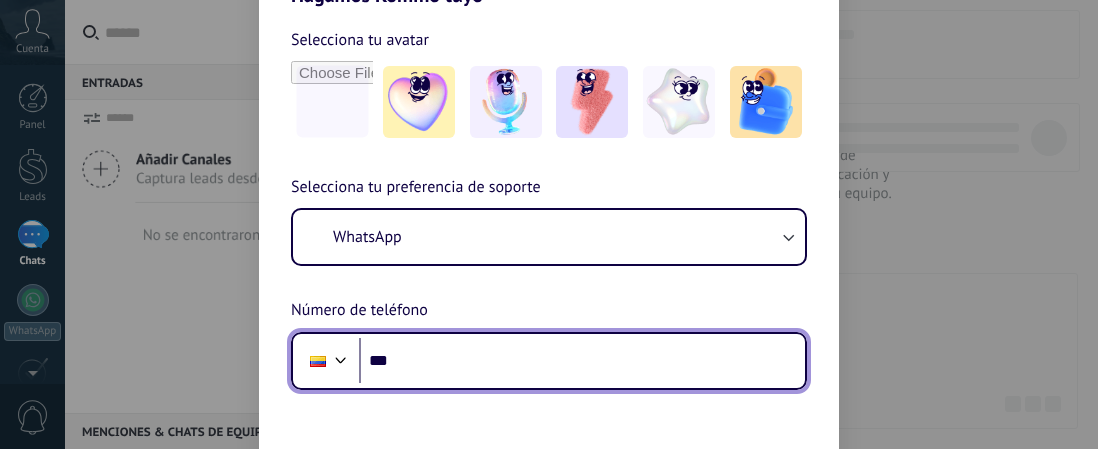 click on "***" at bounding box center [582, 361] 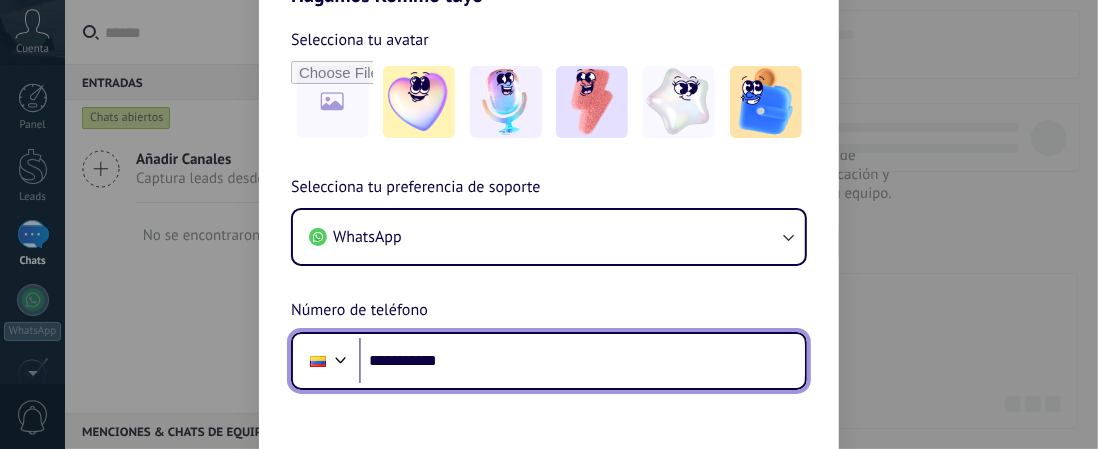 scroll, scrollTop: 0, scrollLeft: 0, axis: both 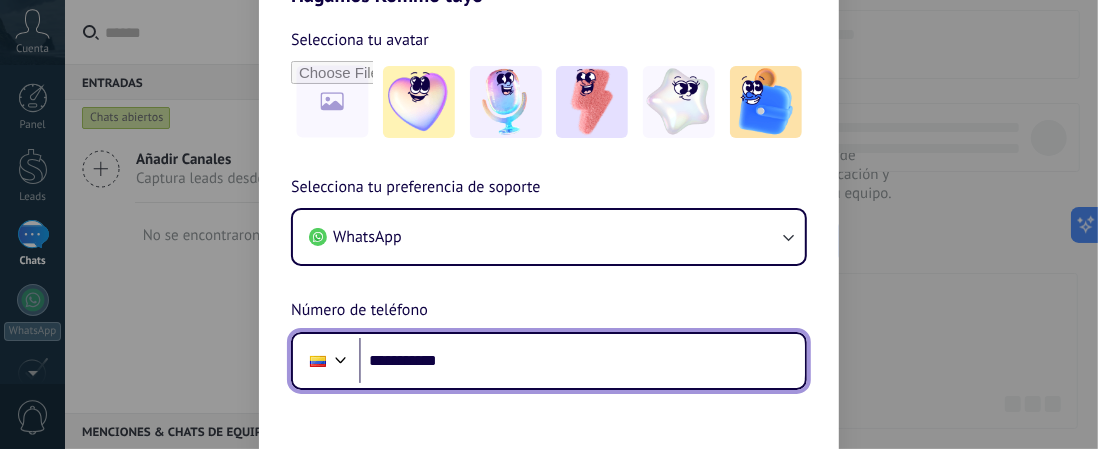 click on "**********" at bounding box center (582, 361) 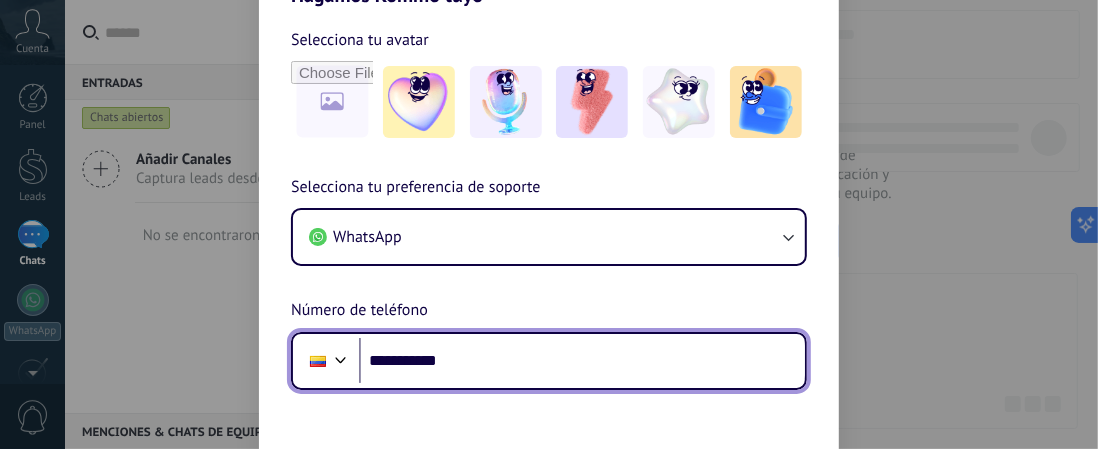 click on "**********" at bounding box center [582, 361] 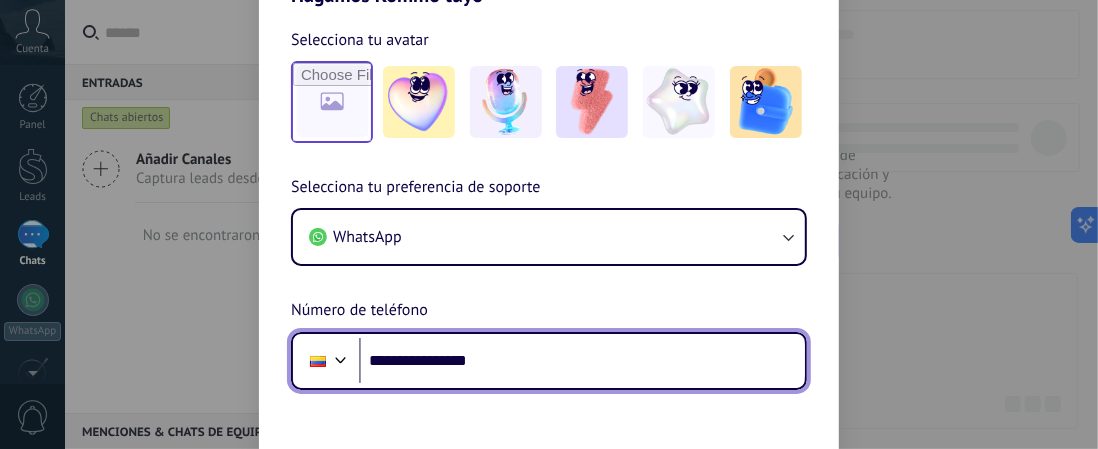 type on "**********" 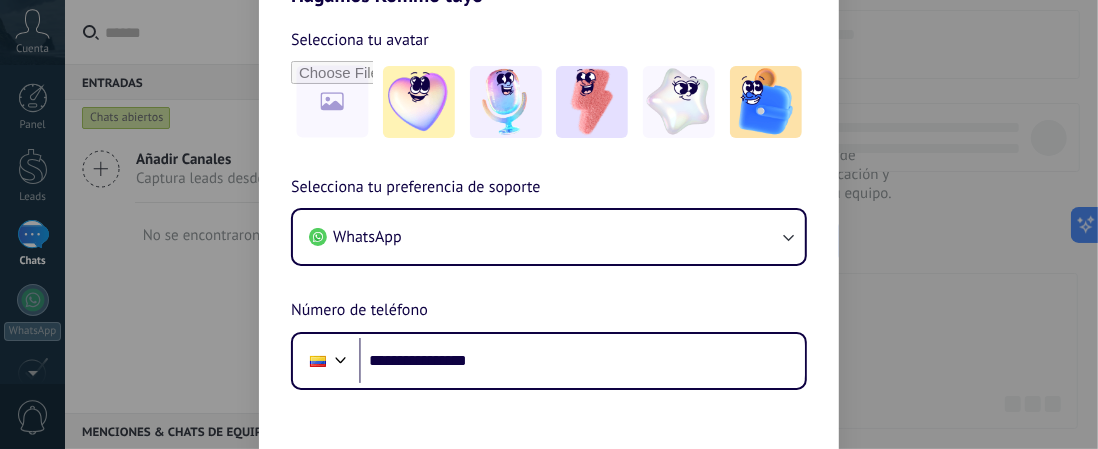 click on "**********" at bounding box center [549, 224] 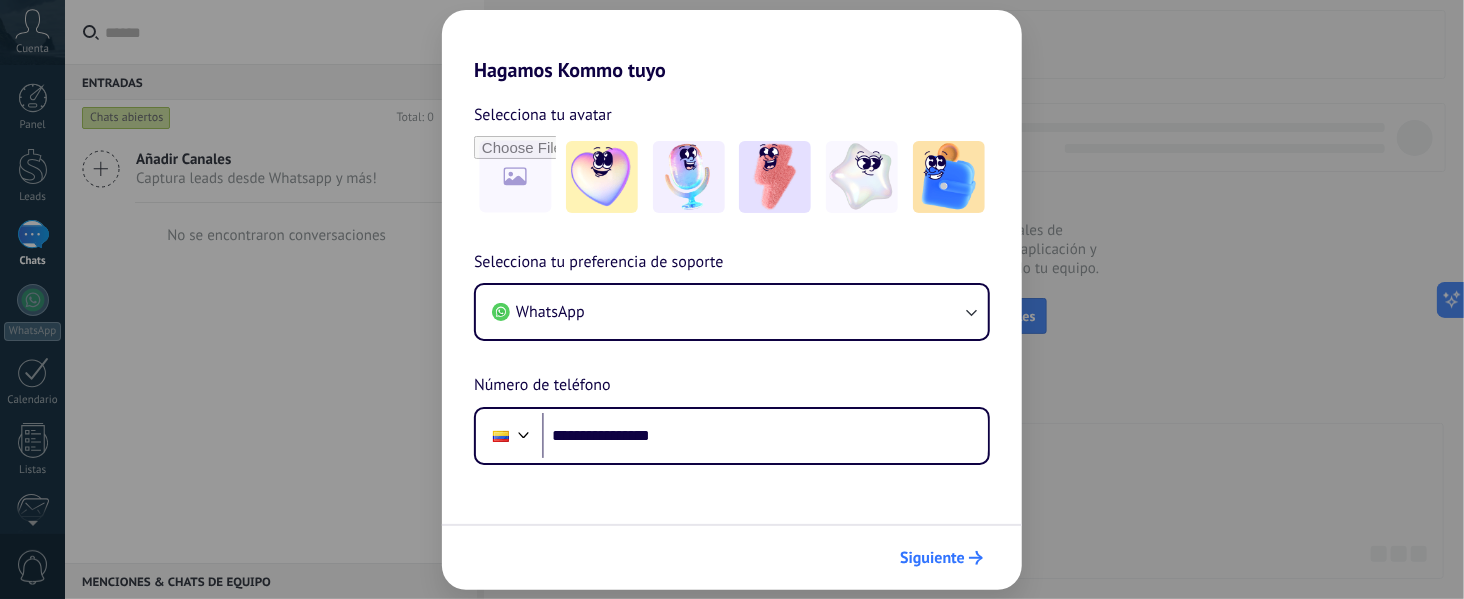 click on "Siguiente" at bounding box center [932, 558] 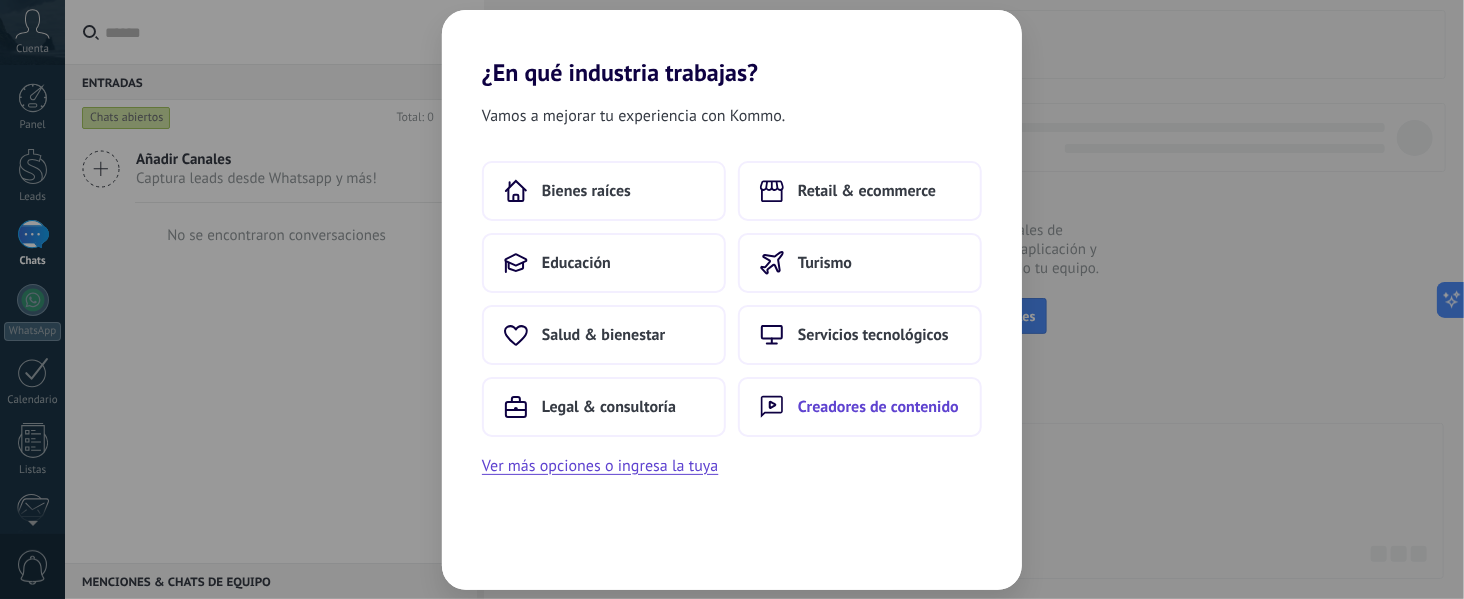 click on "Creadores de contenido" at bounding box center (860, 407) 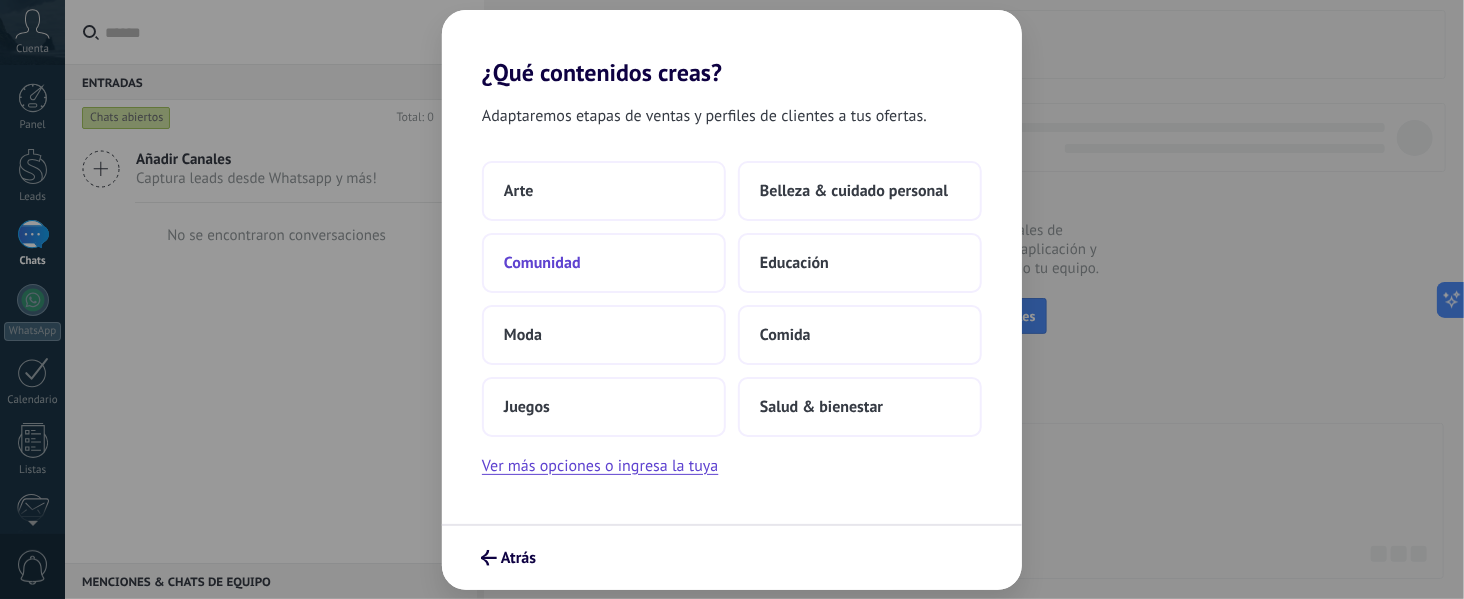 click on "Comunidad" at bounding box center (604, 263) 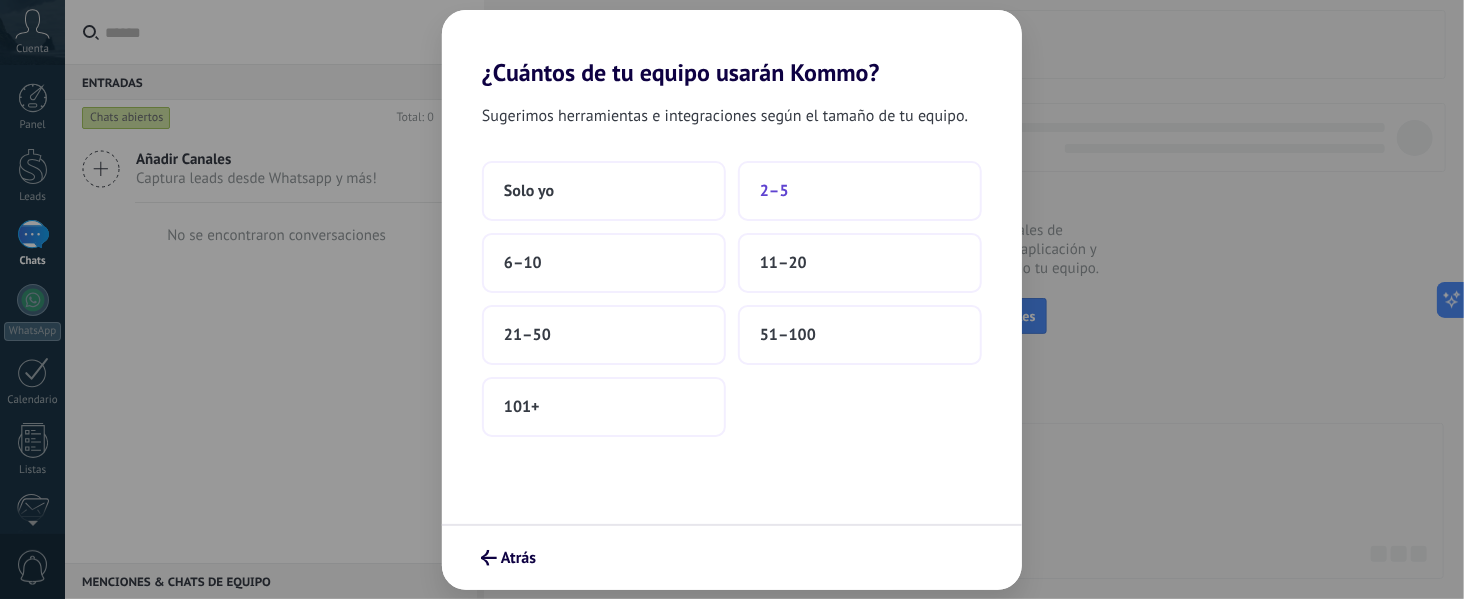 click on "2–5" at bounding box center [860, 191] 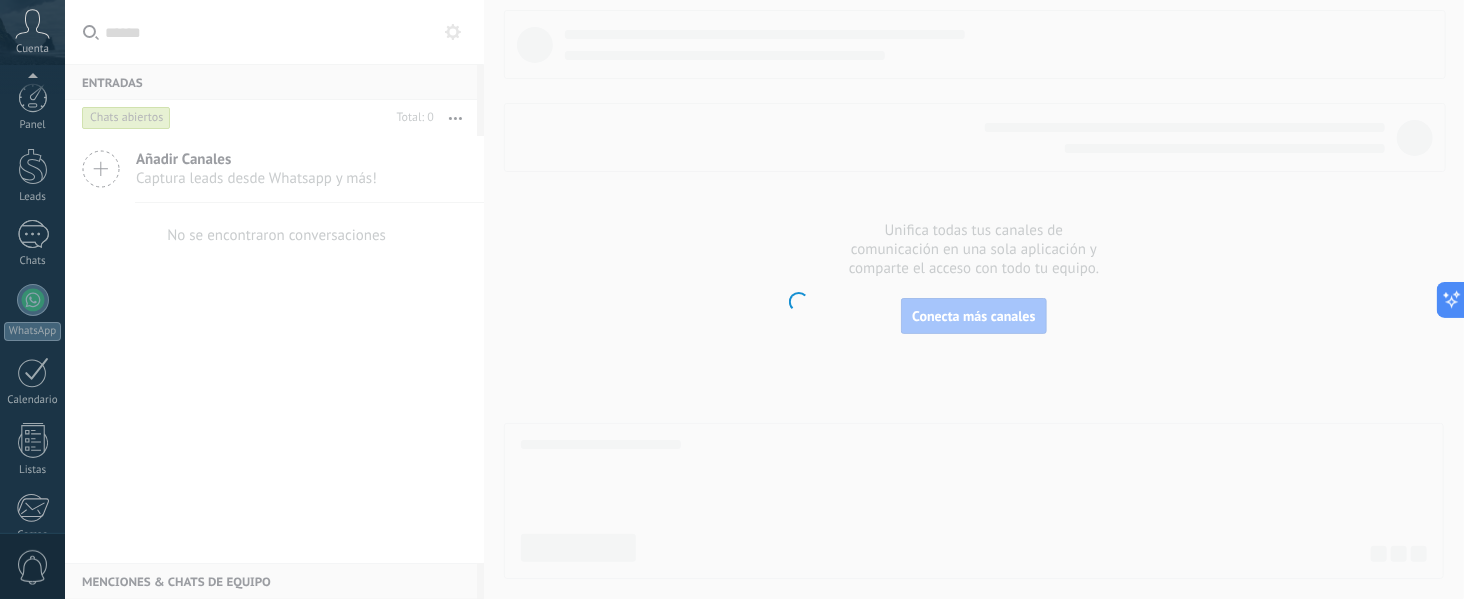 scroll, scrollTop: 232, scrollLeft: 0, axis: vertical 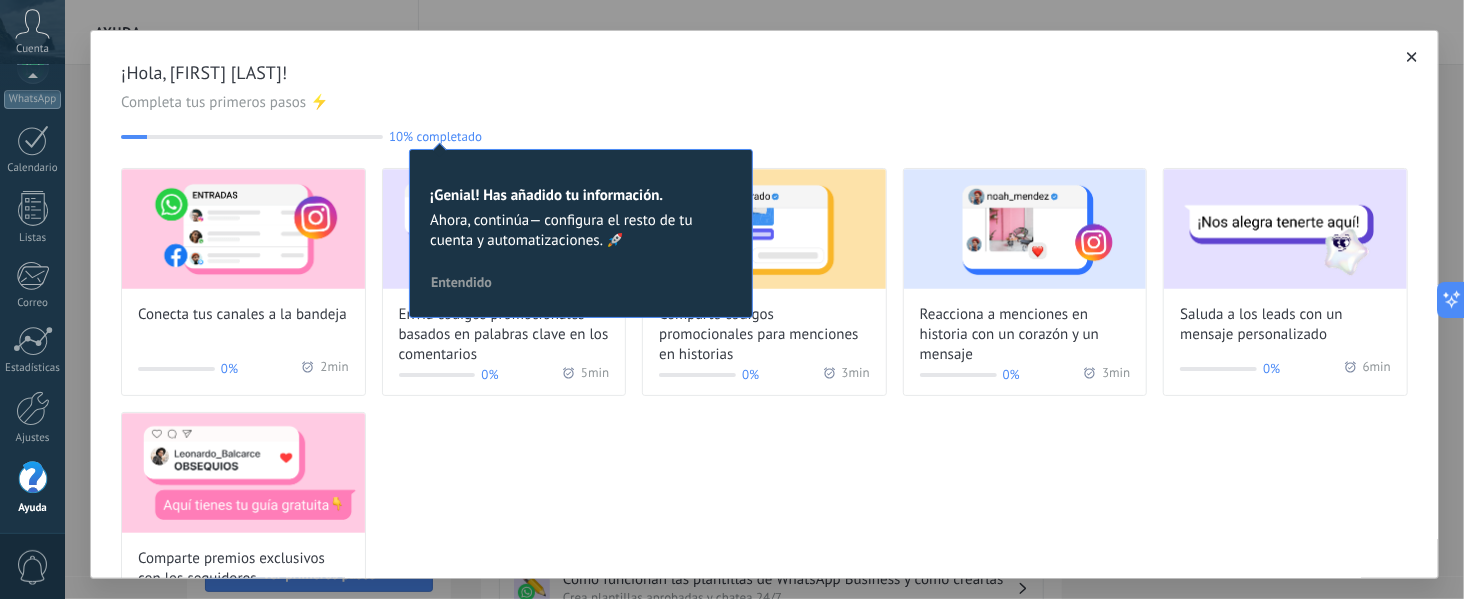 click on "¡Hola, [FIRST] [LAST]! Completa tus primeros pasos ⚡ 10% completado 10 ¡Genial! Has añadido tu información. Ahora, continúa— configura el resto de tu cuenta y automatizaciones. 🚀 Entendido" at bounding box center (764, 102) 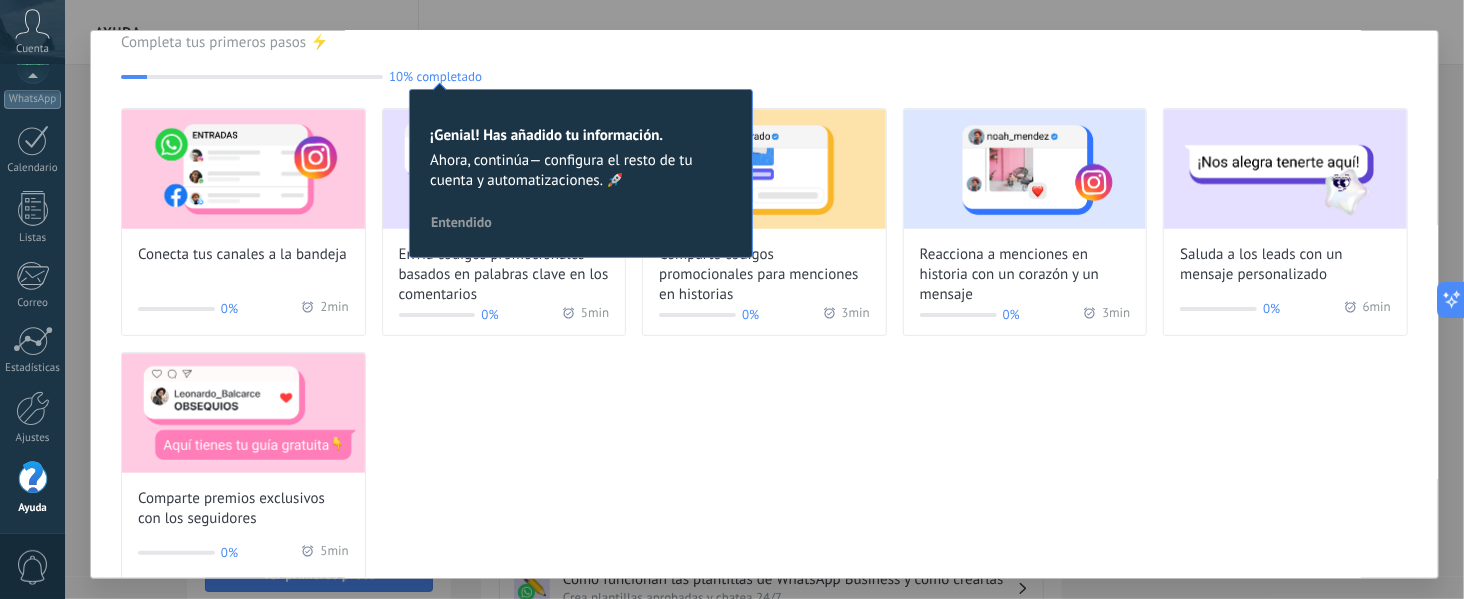 scroll, scrollTop: 90, scrollLeft: 0, axis: vertical 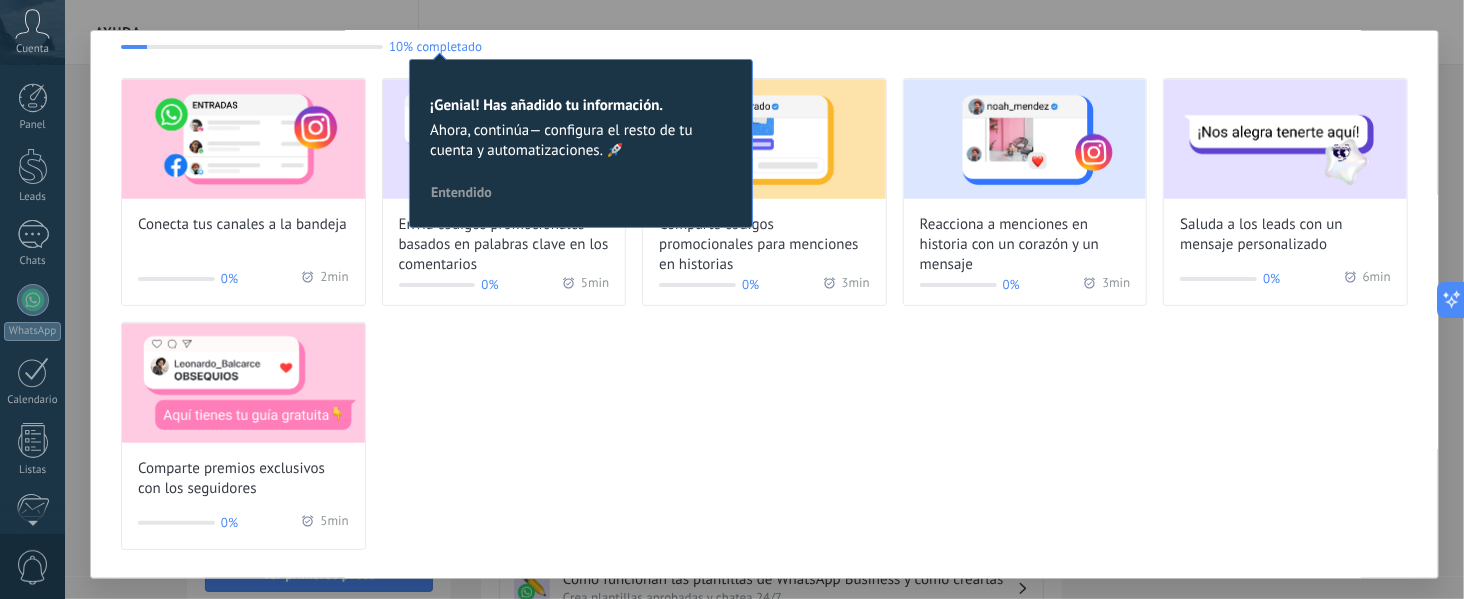 click 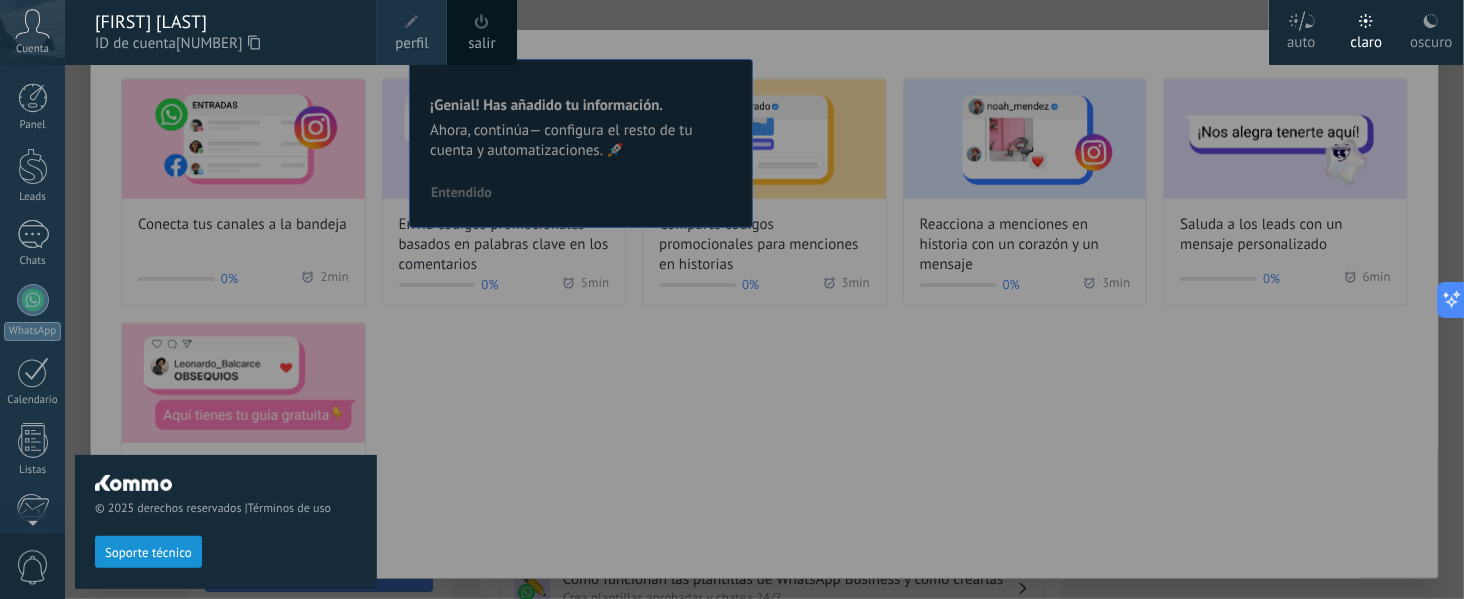 click at bounding box center [797, 299] 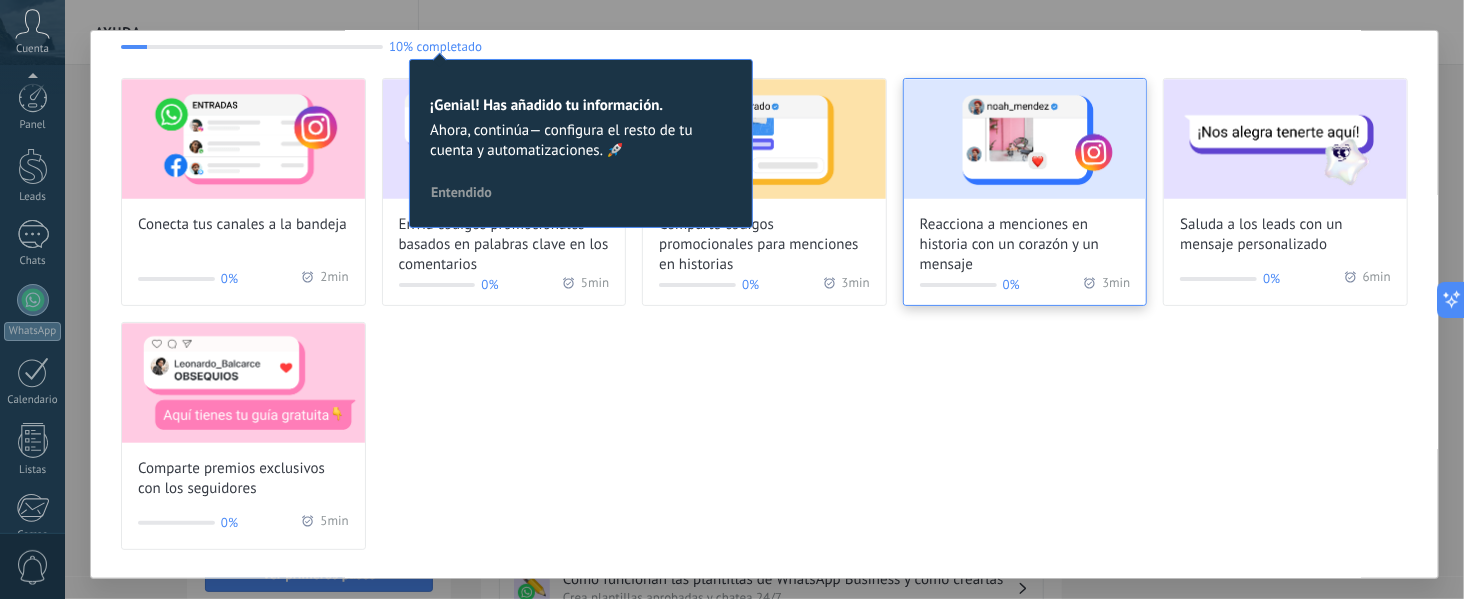 scroll, scrollTop: 232, scrollLeft: 0, axis: vertical 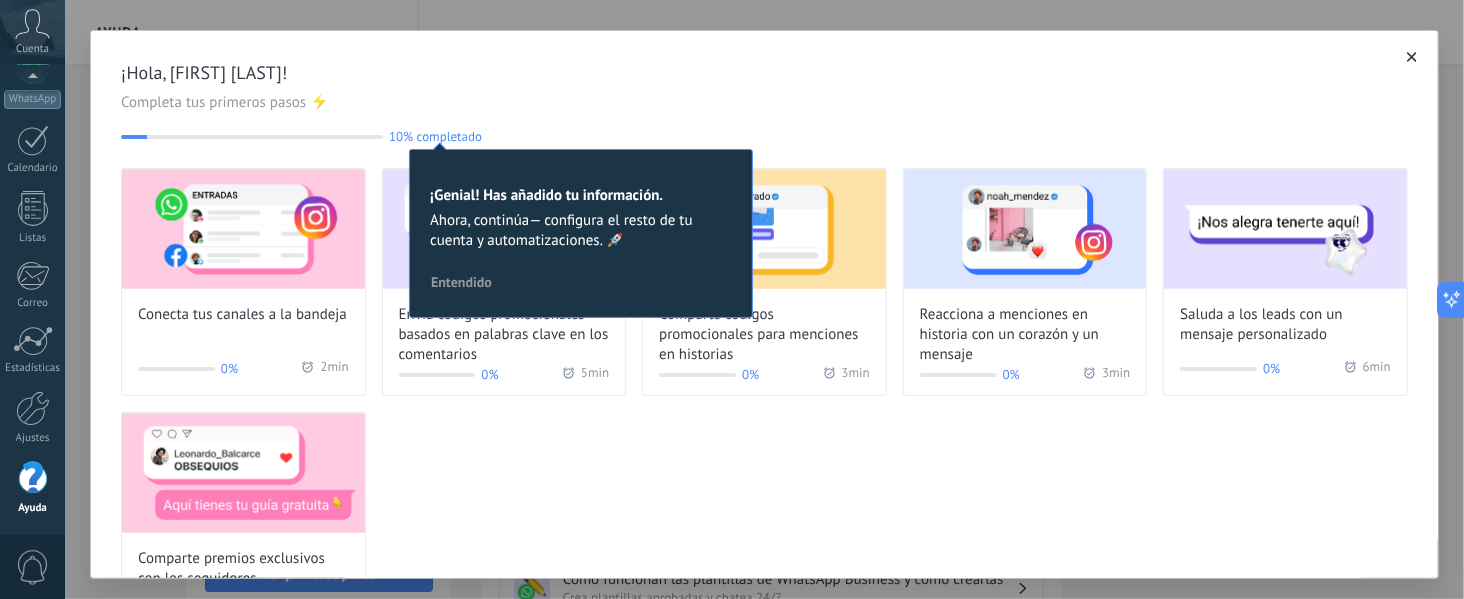 click at bounding box center (243, 229) 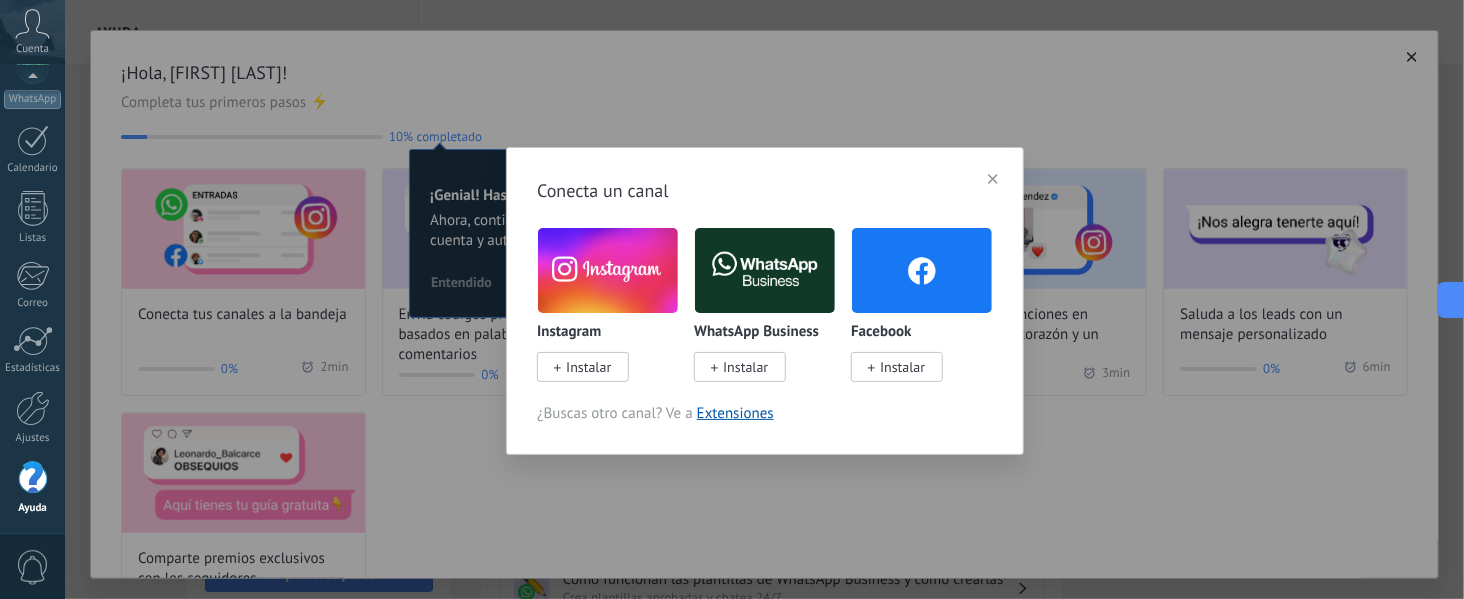 click on "Instalar" at bounding box center [583, 367] 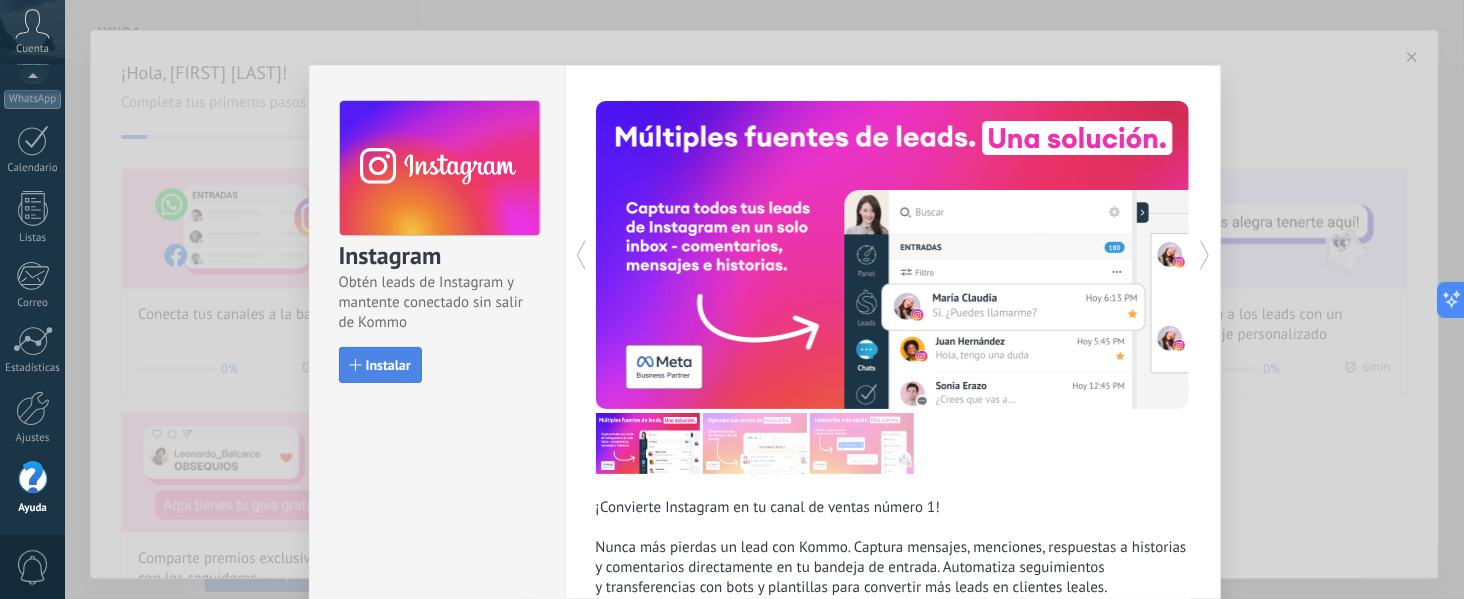 click on "Instalar" at bounding box center (380, 365) 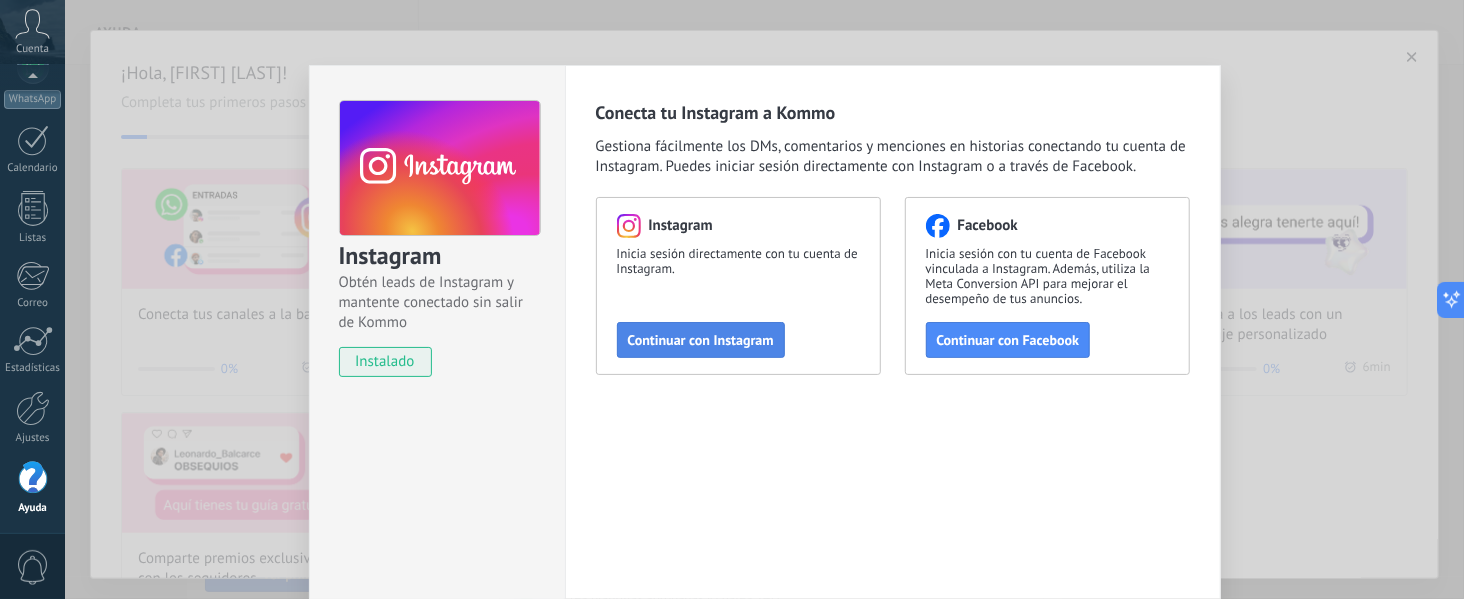 click on "Continuar con Instagram" at bounding box center [701, 340] 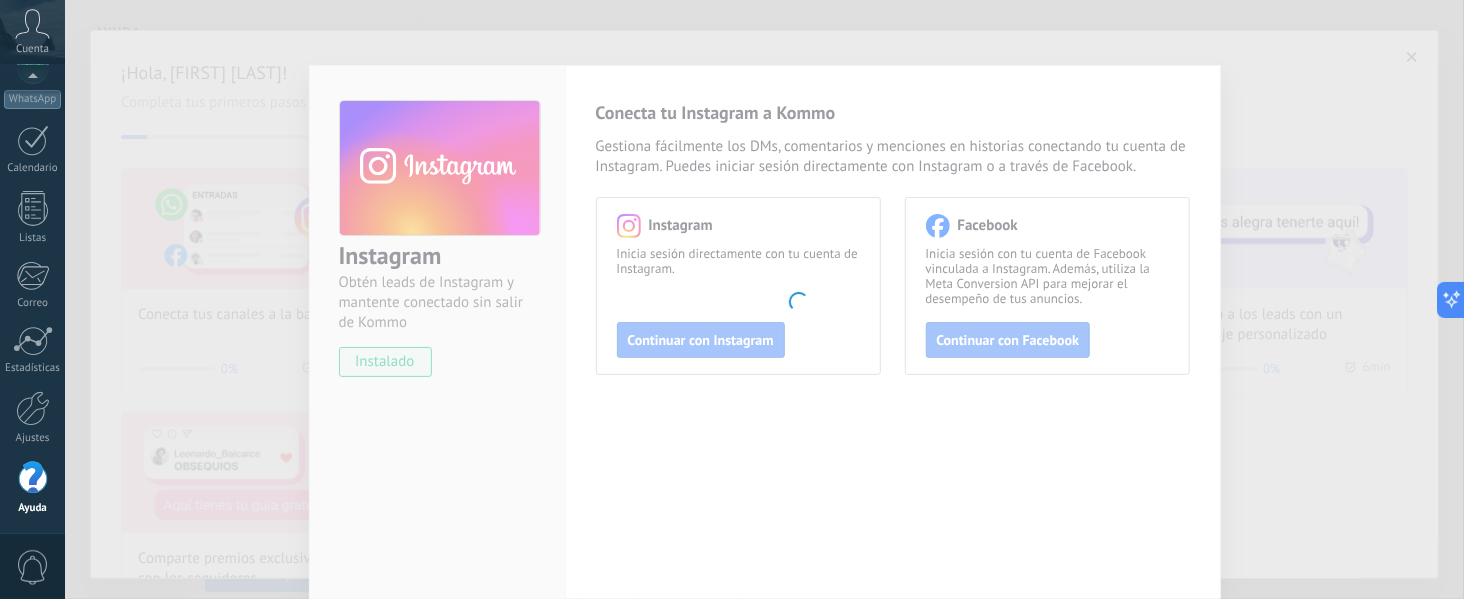 click on ".abccls-1,.abccls-2{fill-rule:evenodd}.abccls-2{fill:#fff} .abfcls-1{fill:none}.abfcls-2{fill:#fff} .abncls-1{isolation:isolate}.abncls-2{opacity:.06}.abncls-2,.abncls-3,.abncls-6{mix-blend-mode:multiply}.abncls-3{opacity:.15}.abncls-4,.abncls-8{fill:#fff}.abncls-5{fill:url(#abnlinear-gradient)}.abncls-6{opacity:.04}.abncls-7{fill:url(#abnlinear-gradient-2)}.abncls-8{fill-rule:evenodd} .abqst0{fill:#ffa200} .abwcls-1{fill:#252525} .cls-1{isolation:isolate} .acicls-1{fill:none} .aclcls-1{fill:#232323} .acnst0{display:none} .addcls-1,.addcls-2{fill:none;stroke-miterlimit:10}.addcls-1{stroke:#dfe0e5}.addcls-2{stroke:#a1a7ab} .adecls-1,.adecls-2{fill:none;stroke-miterlimit:10}.adecls-1{stroke:#dfe0e5}.adecls-2{stroke:#a1a7ab} .adqcls-1{fill:#8591a5;fill-rule:evenodd} .aeccls-1{fill:#5c9f37} .aeecls-1{fill:#f86161} .aejcls-1{fill:#8591a5;fill-rule:evenodd} .aekcls-1{fill-rule:evenodd} .aelcls-1{fill-rule:evenodd;fill:currentColor} .aemcls-1{fill-rule:evenodd;fill:currentColor} .aencls-2{fill:#f86161;opacity:.3}" at bounding box center [732, 299] 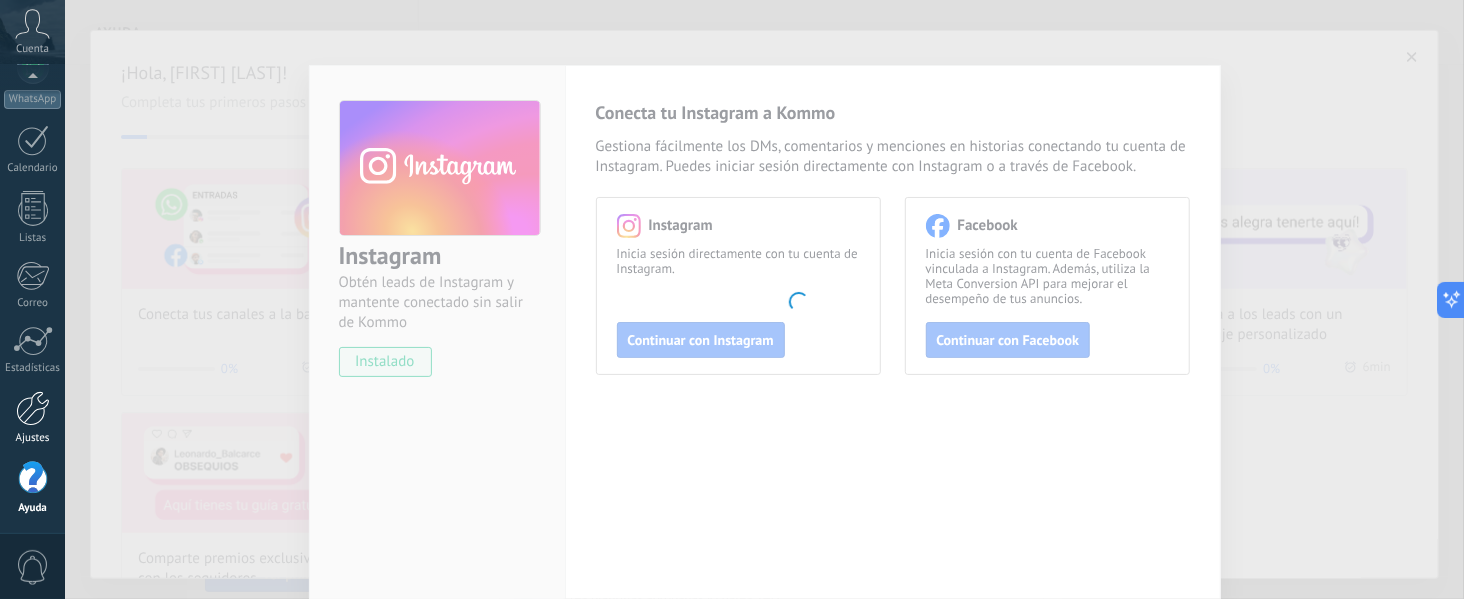 scroll, scrollTop: 231, scrollLeft: 0, axis: vertical 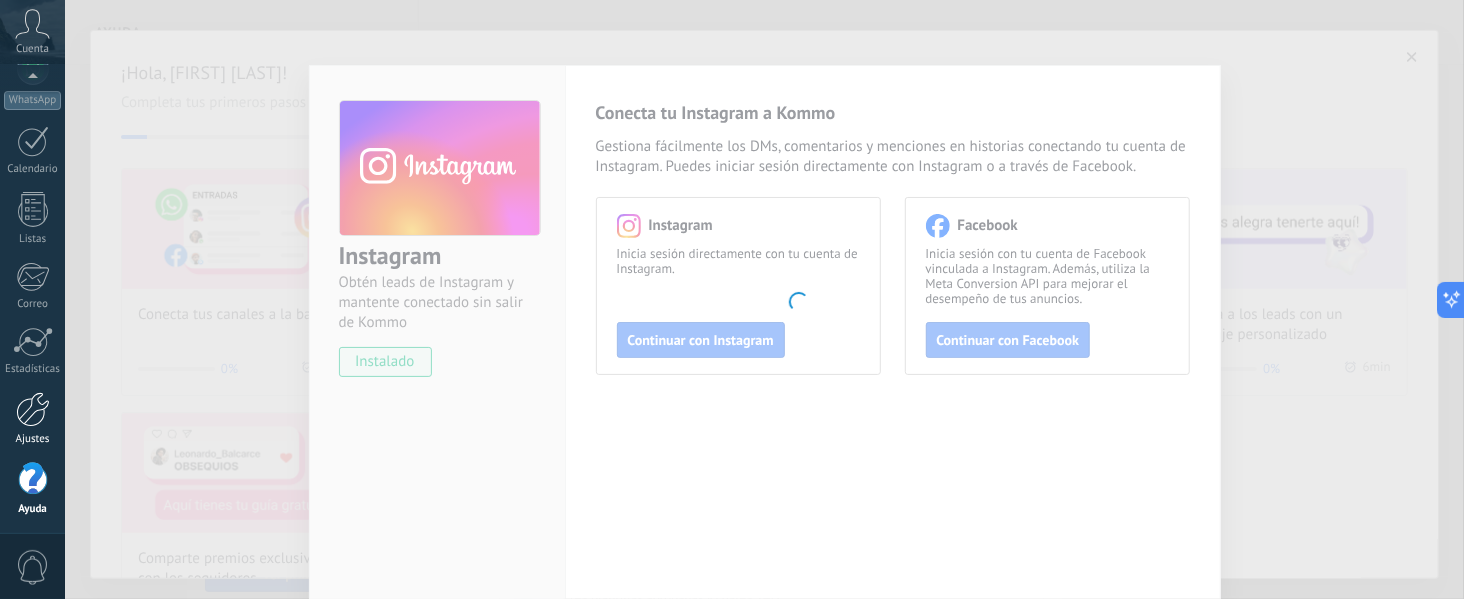 click on "Ajustes" at bounding box center (32, 419) 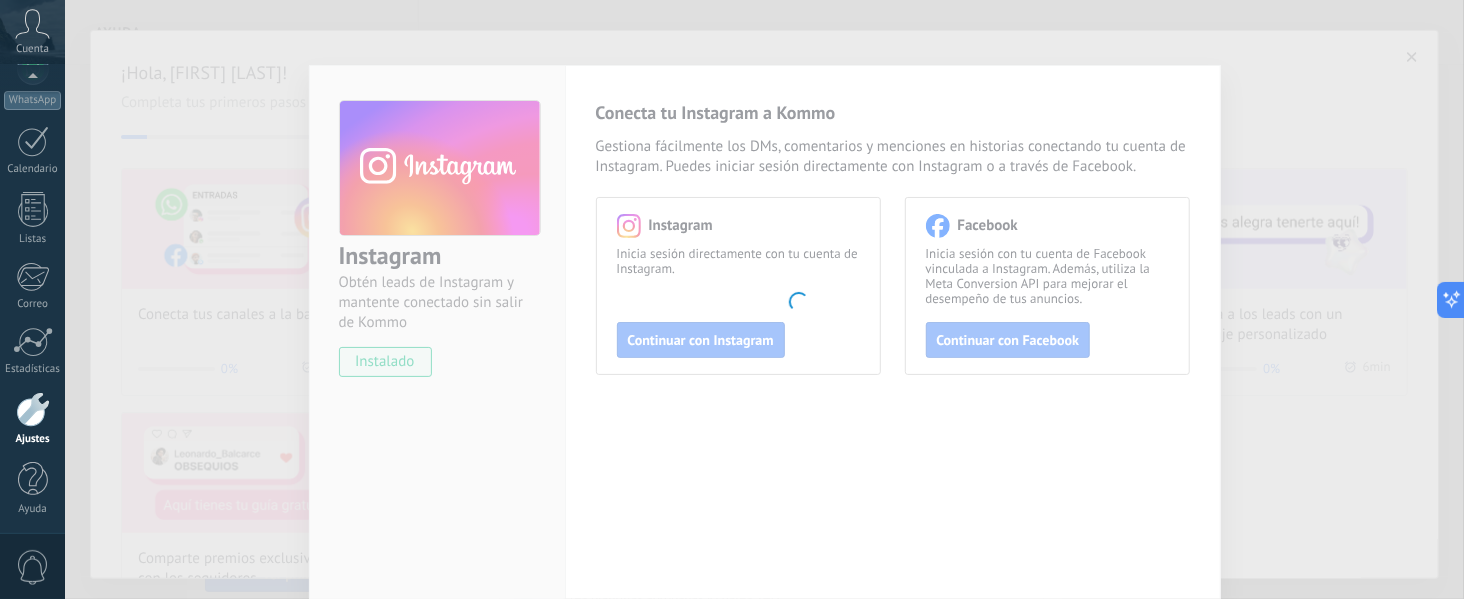 scroll, scrollTop: 232, scrollLeft: 0, axis: vertical 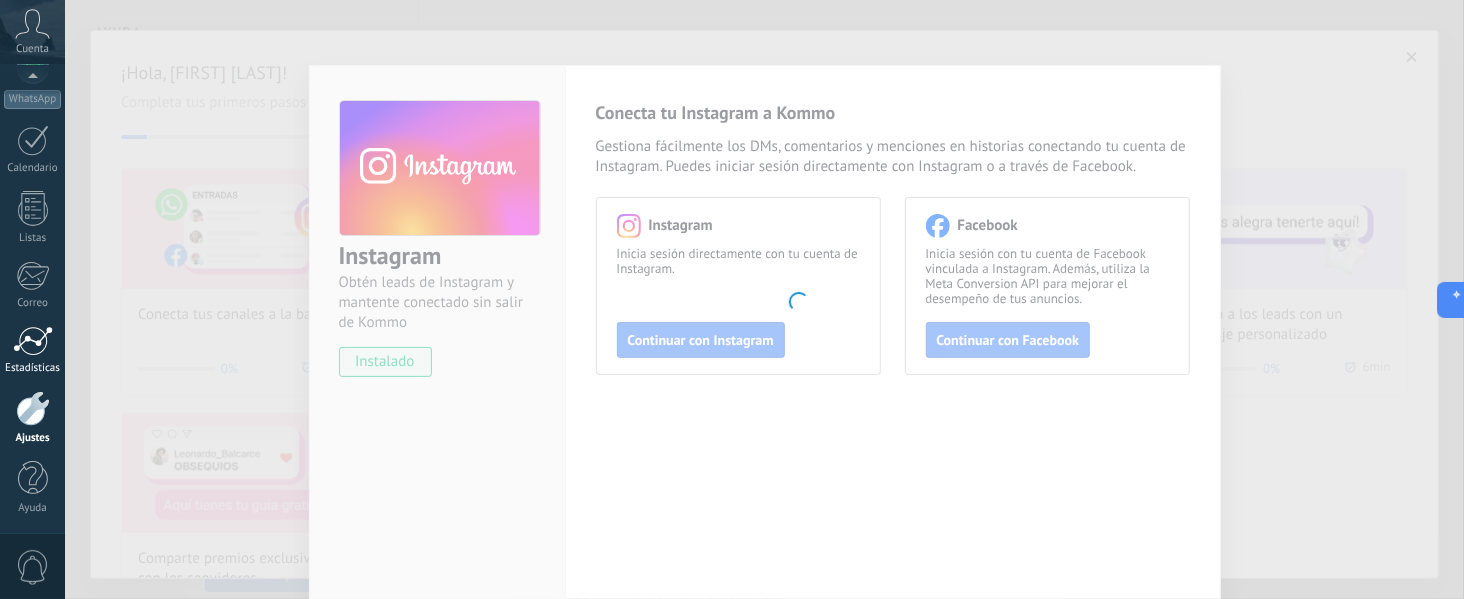 click at bounding box center (33, 341) 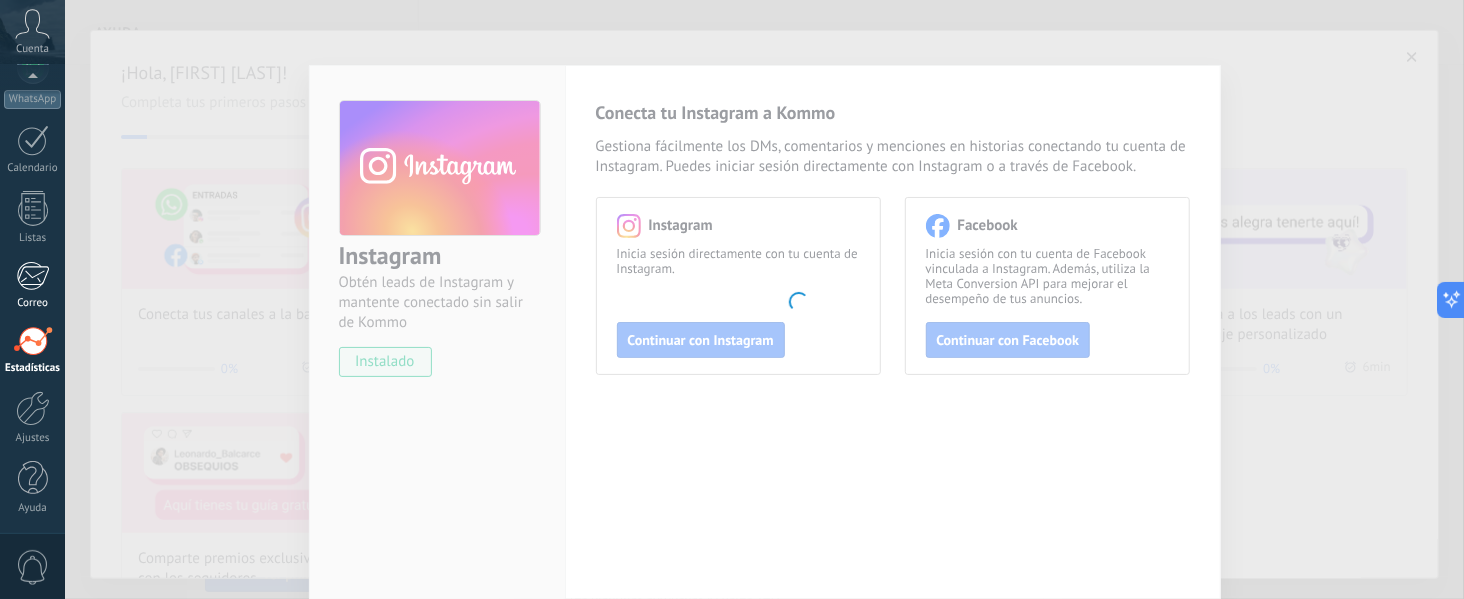 click at bounding box center (32, 276) 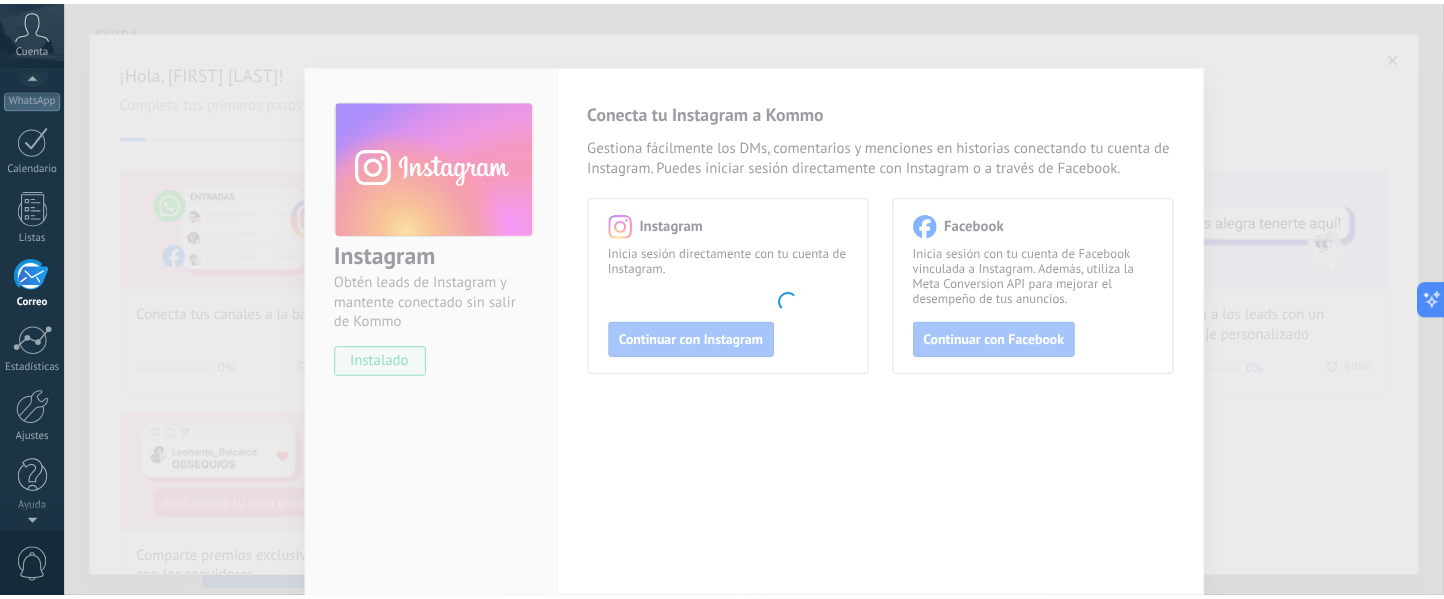scroll, scrollTop: 192, scrollLeft: 0, axis: vertical 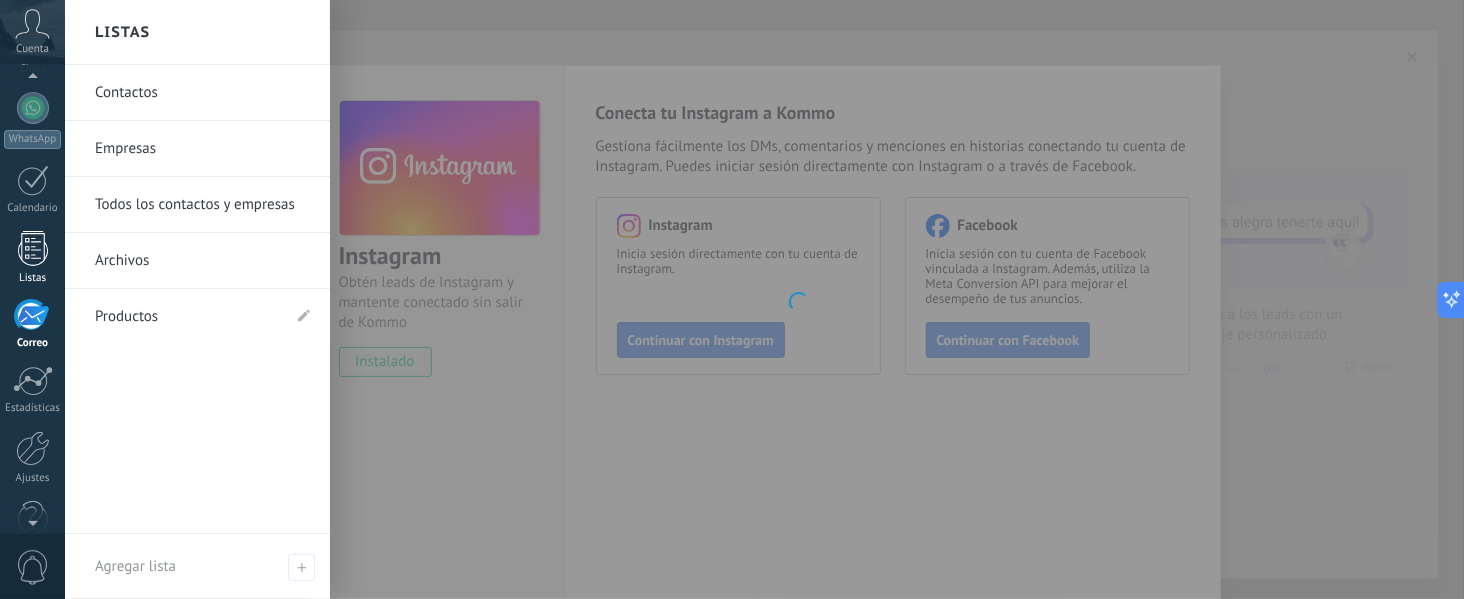 click at bounding box center (33, 248) 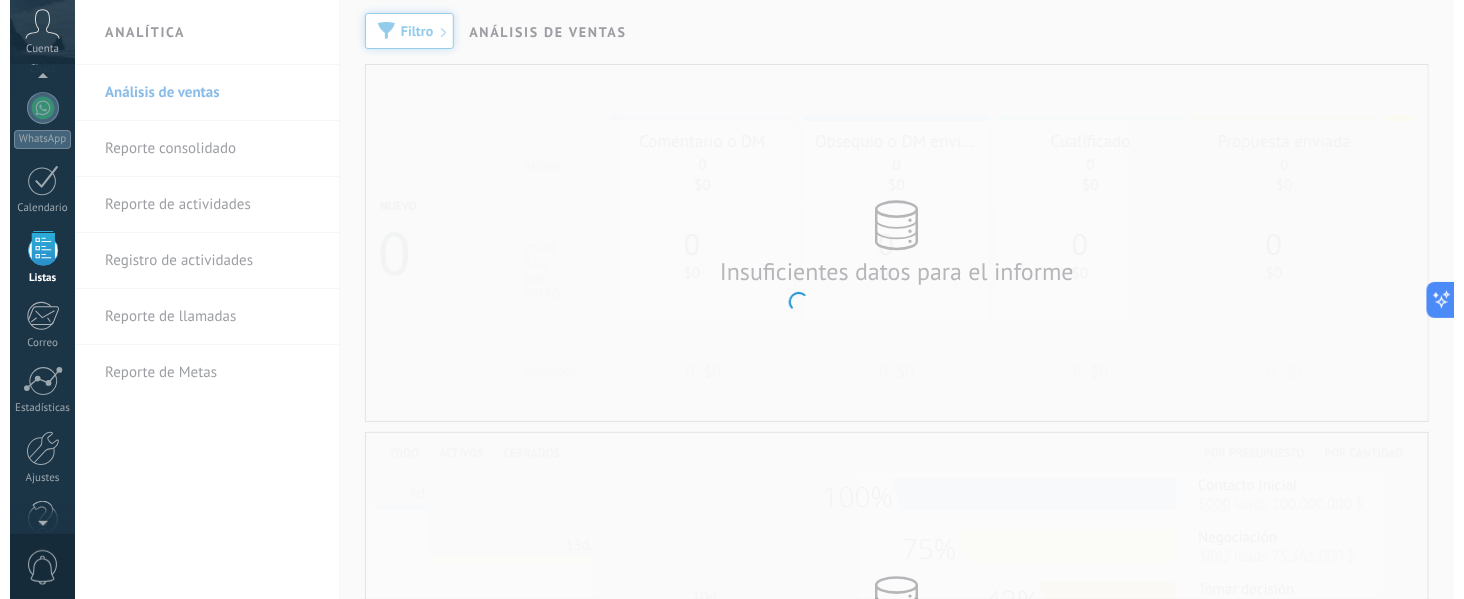scroll, scrollTop: 122, scrollLeft: 0, axis: vertical 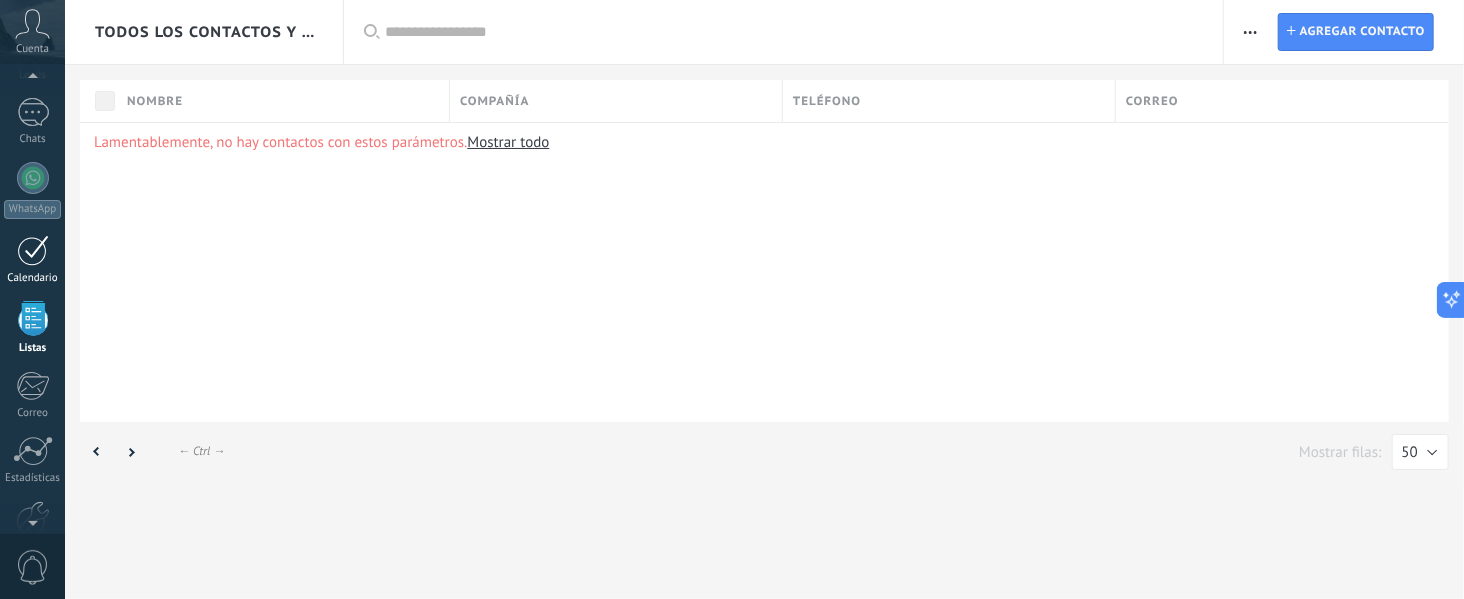 click at bounding box center [33, 250] 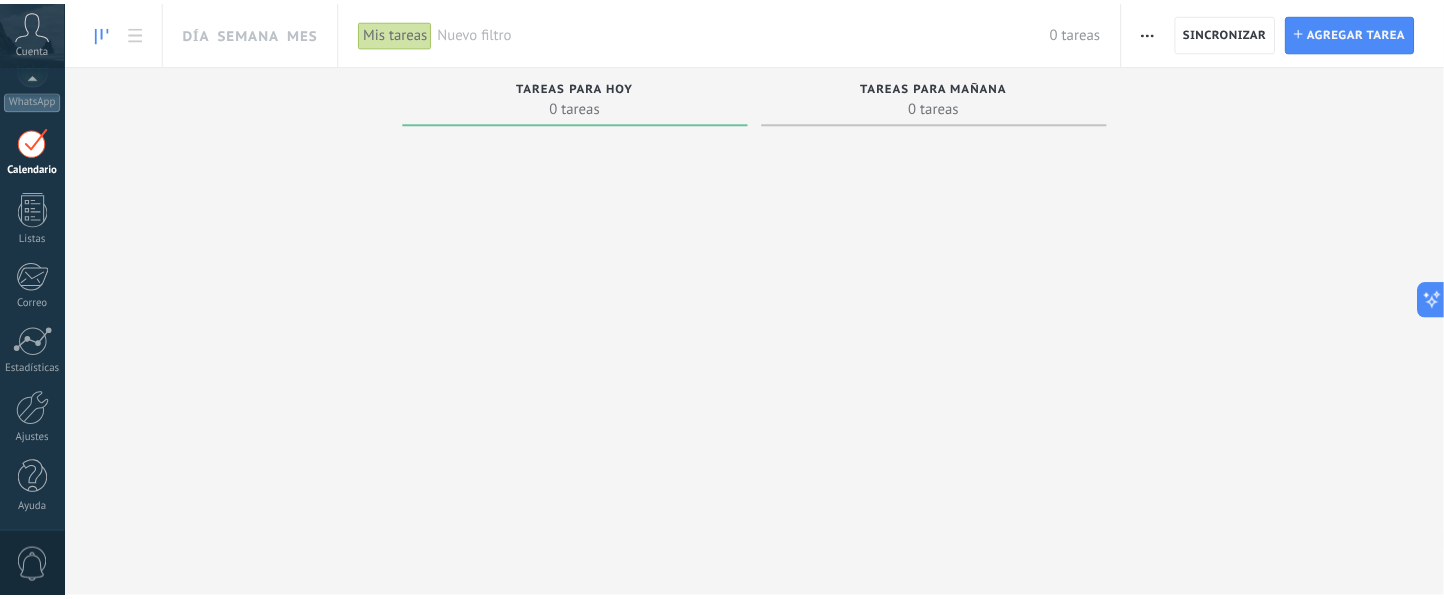 scroll, scrollTop: 232, scrollLeft: 0, axis: vertical 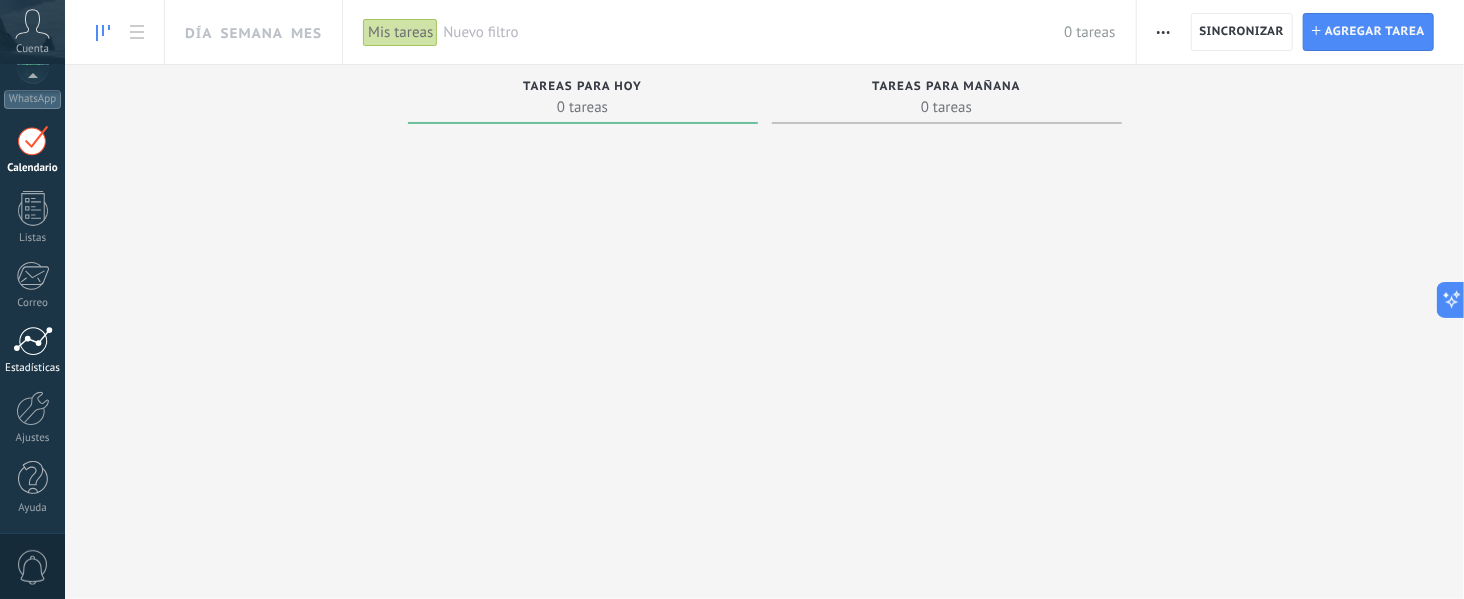 click at bounding box center [33, 341] 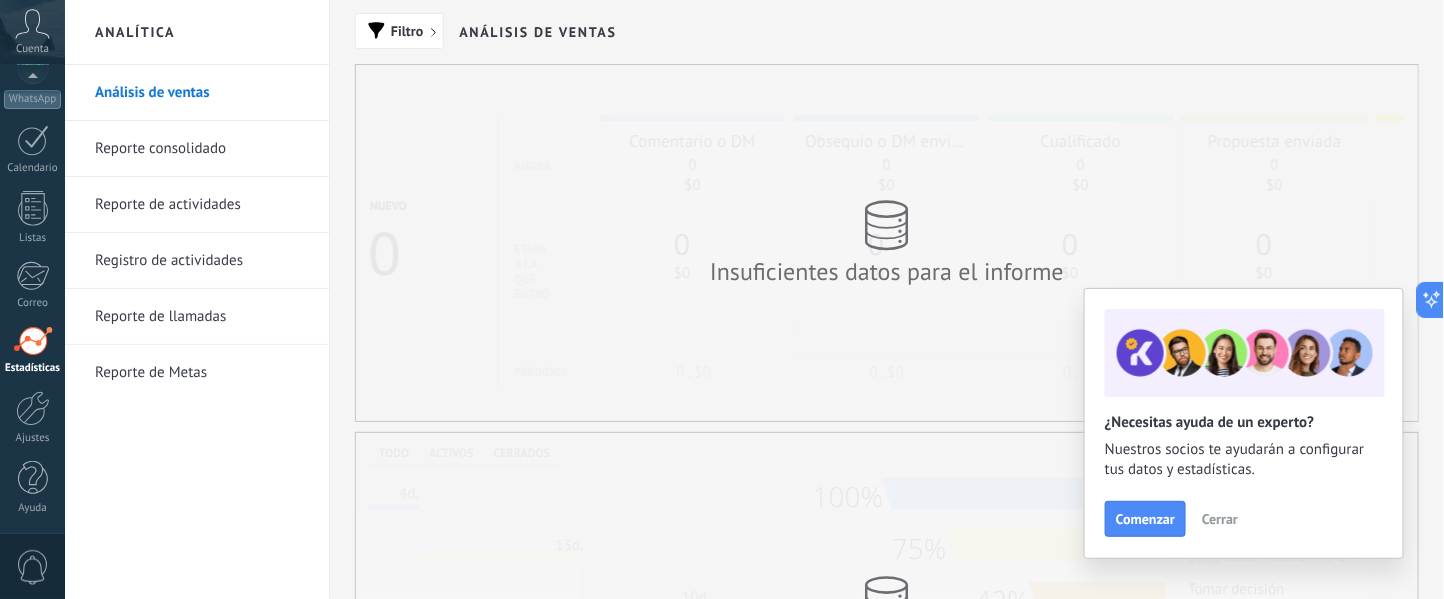 click on "Insuficientes datos para el informe" at bounding box center [887, 243] 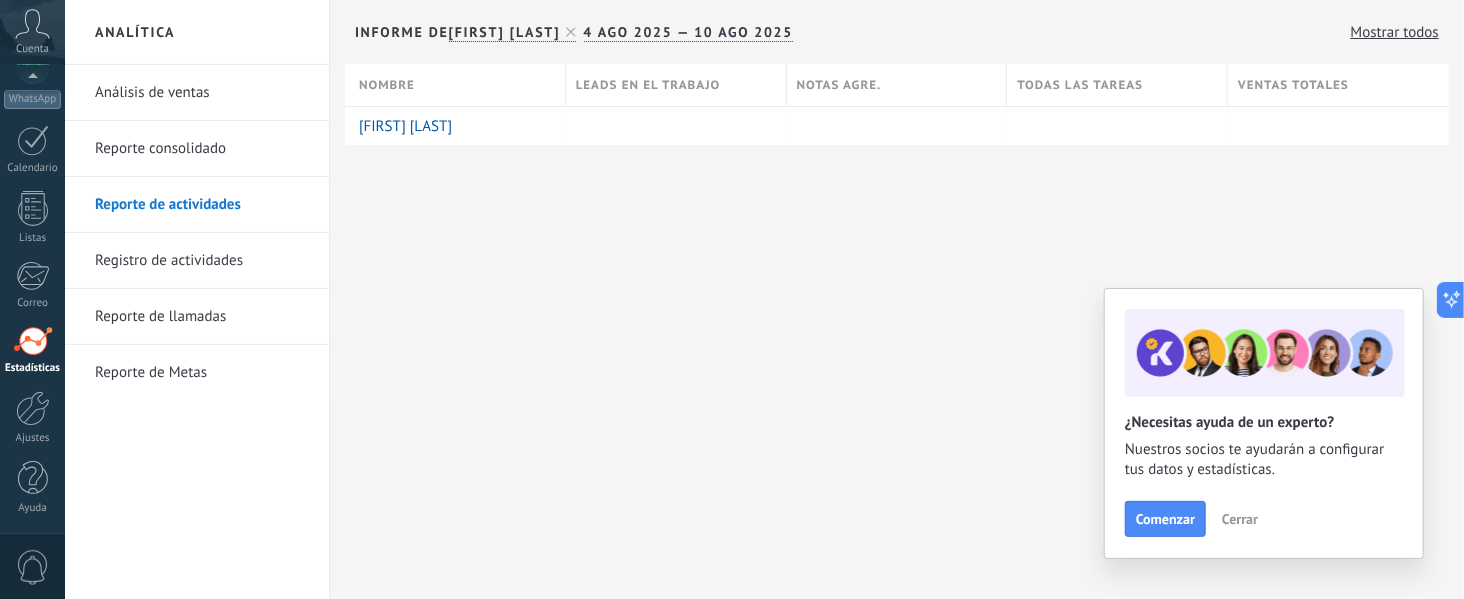 click on "Reporte consolidado" at bounding box center (202, 149) 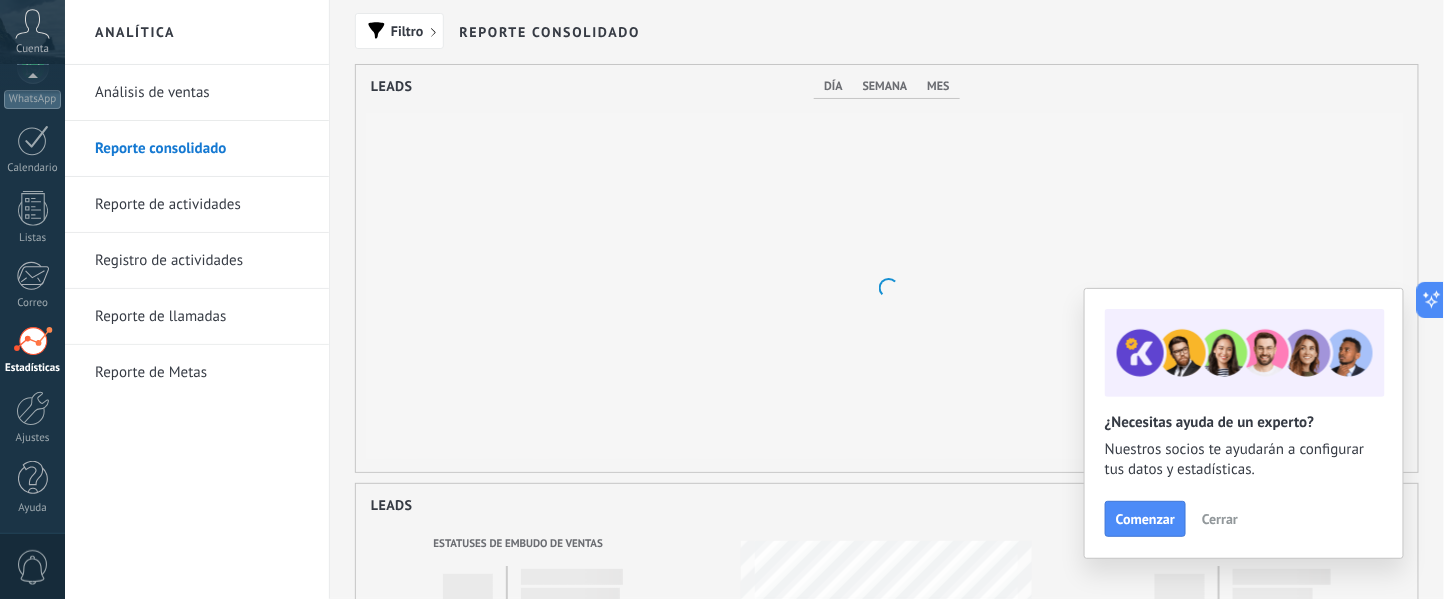 scroll, scrollTop: 999593, scrollLeft: 998937, axis: both 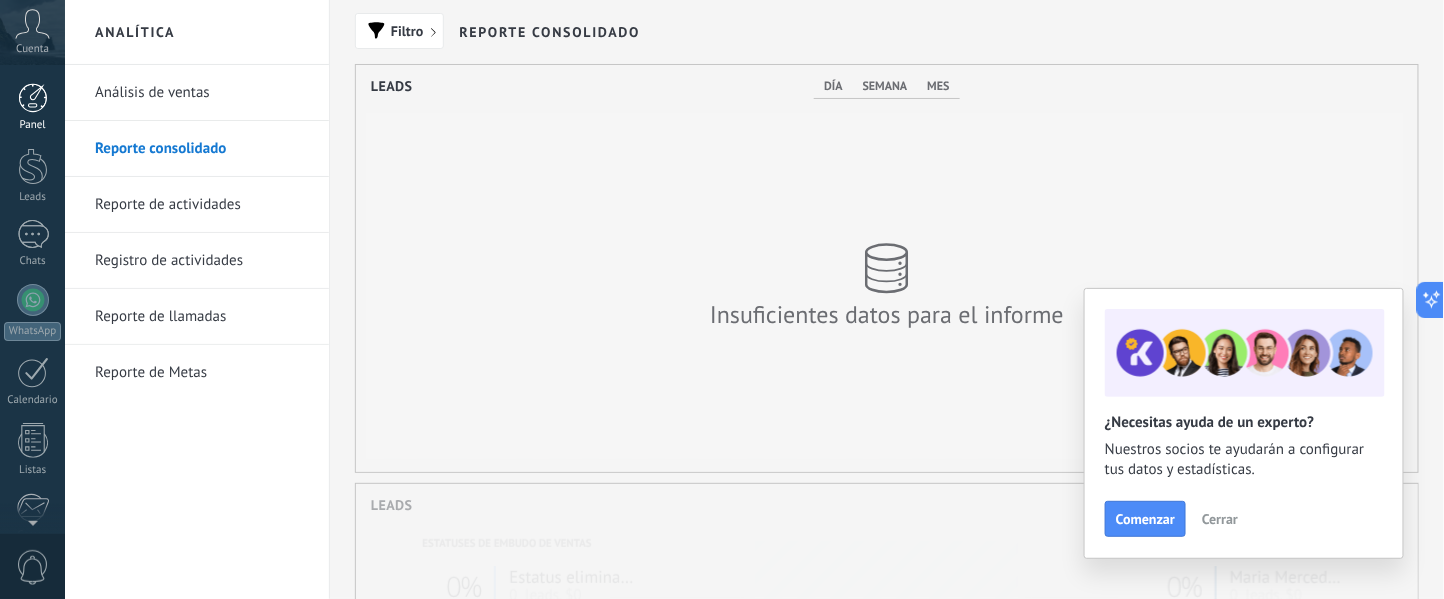 click on "Panel" at bounding box center (33, 125) 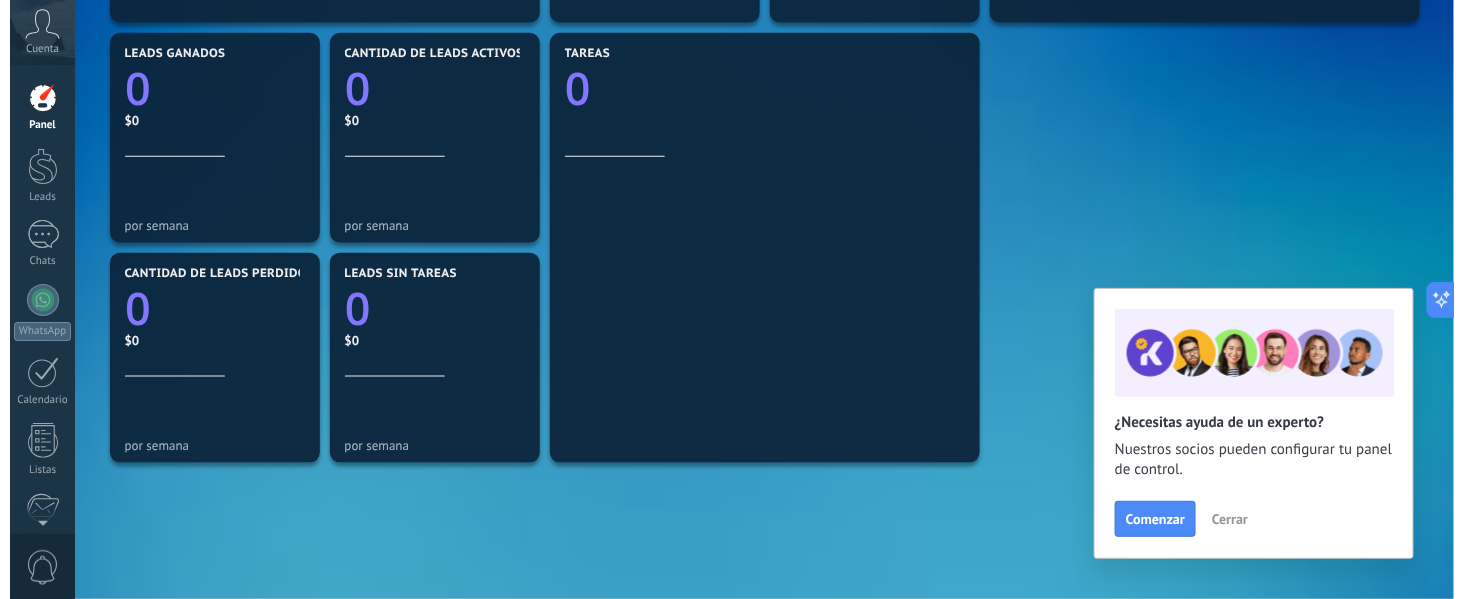 scroll, scrollTop: 0, scrollLeft: 0, axis: both 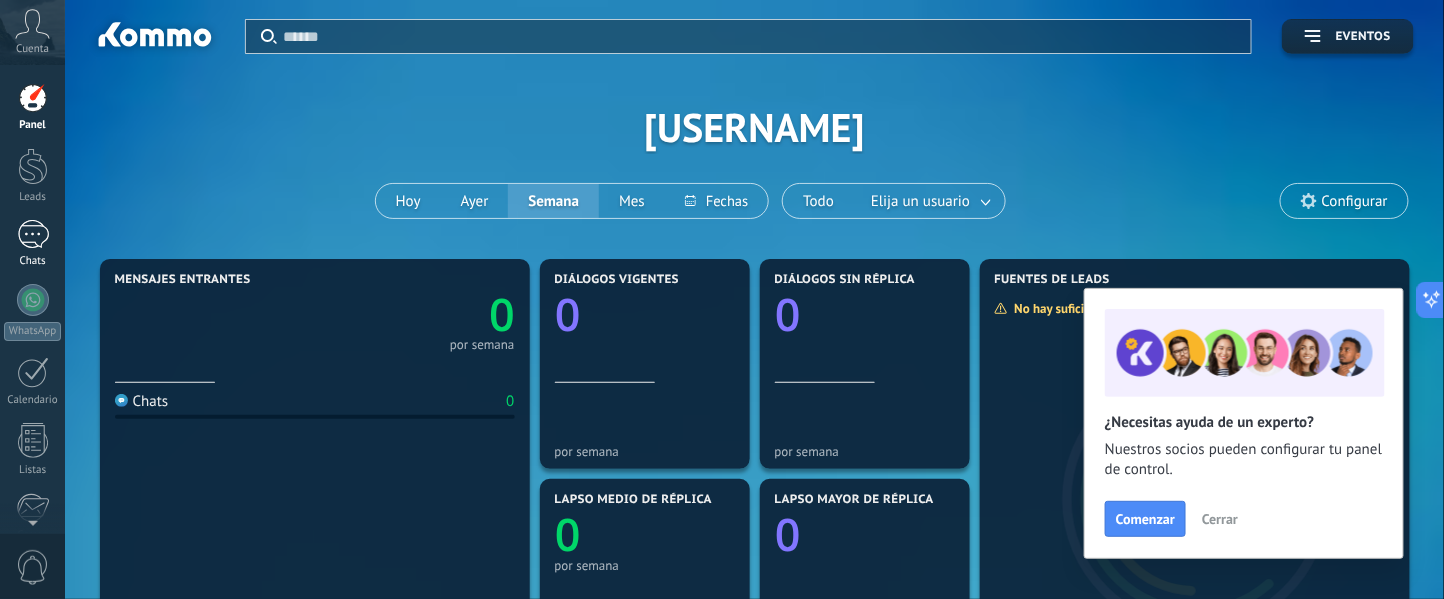 click on "Chats" at bounding box center [32, 244] 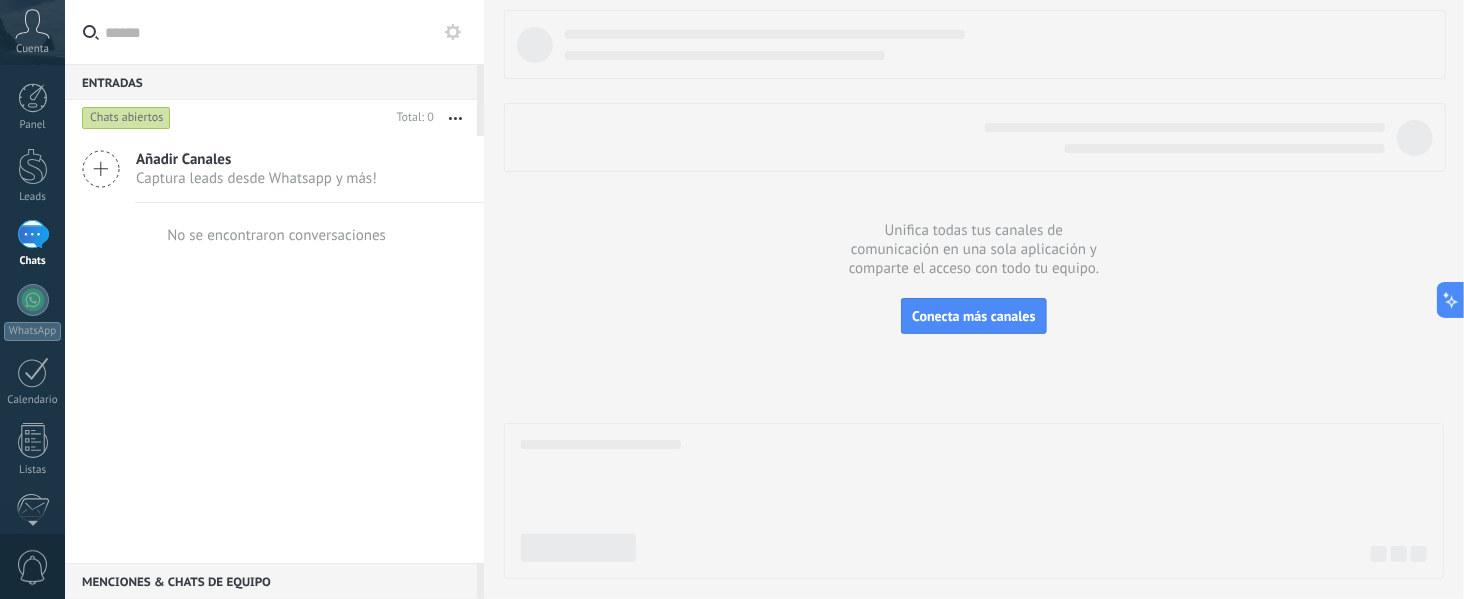 click on "Captura leads desde Whatsapp y más!" at bounding box center (256, 178) 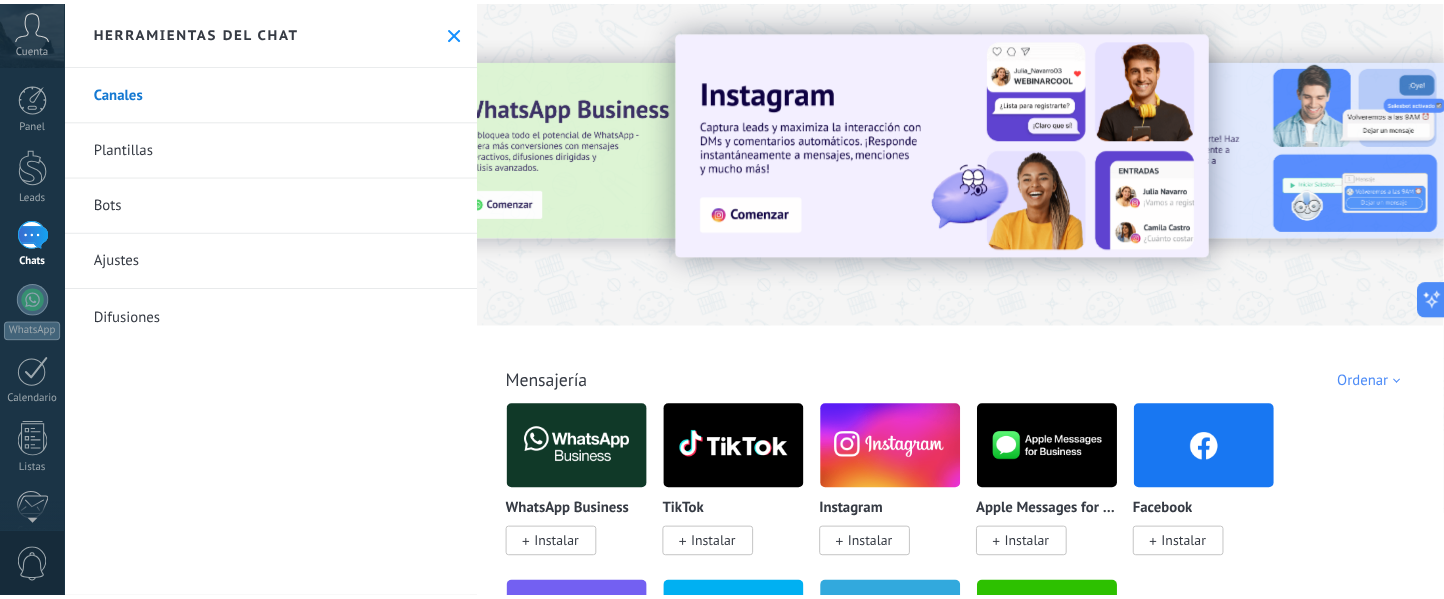 scroll, scrollTop: 400, scrollLeft: 0, axis: vertical 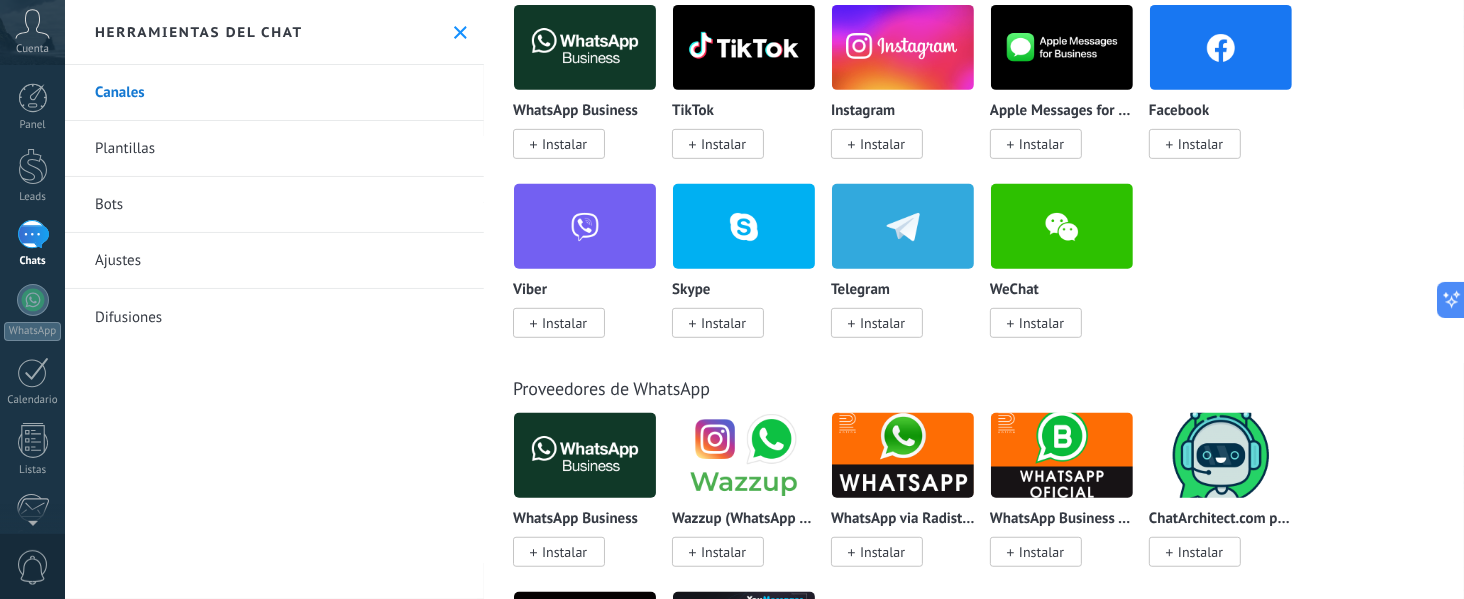 click on "Instalar" at bounding box center (564, 144) 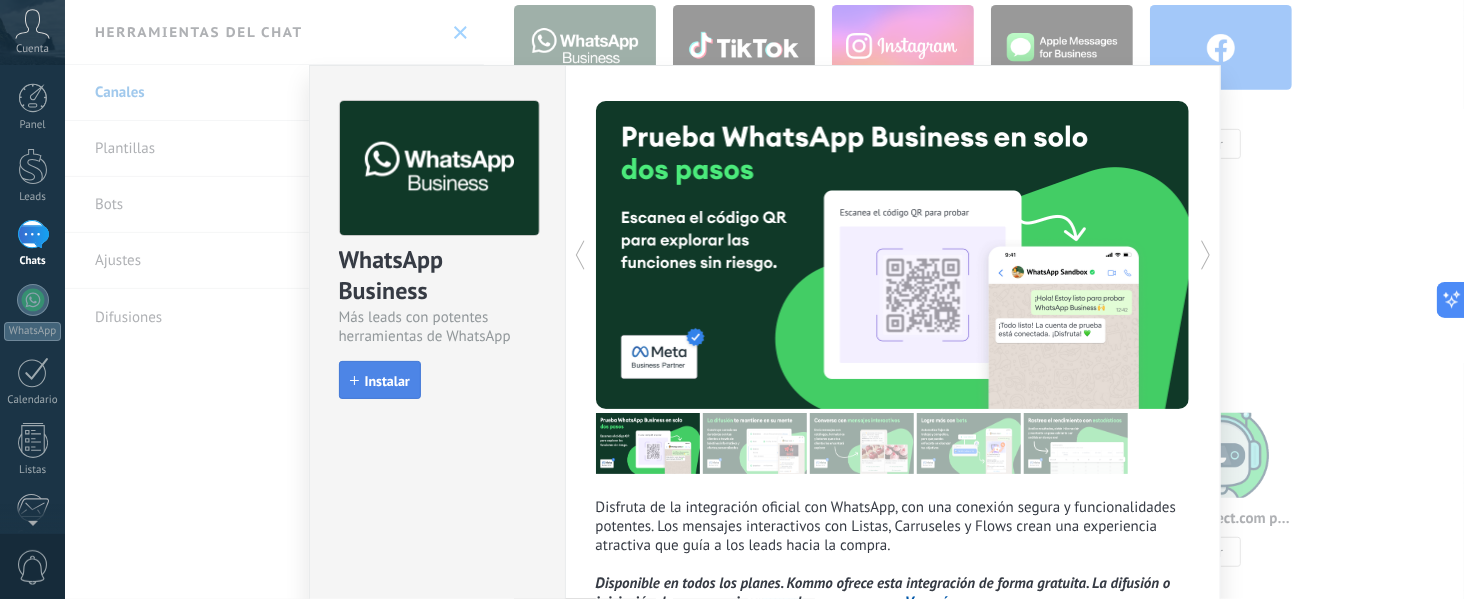 click on "Instalar" at bounding box center [380, 380] 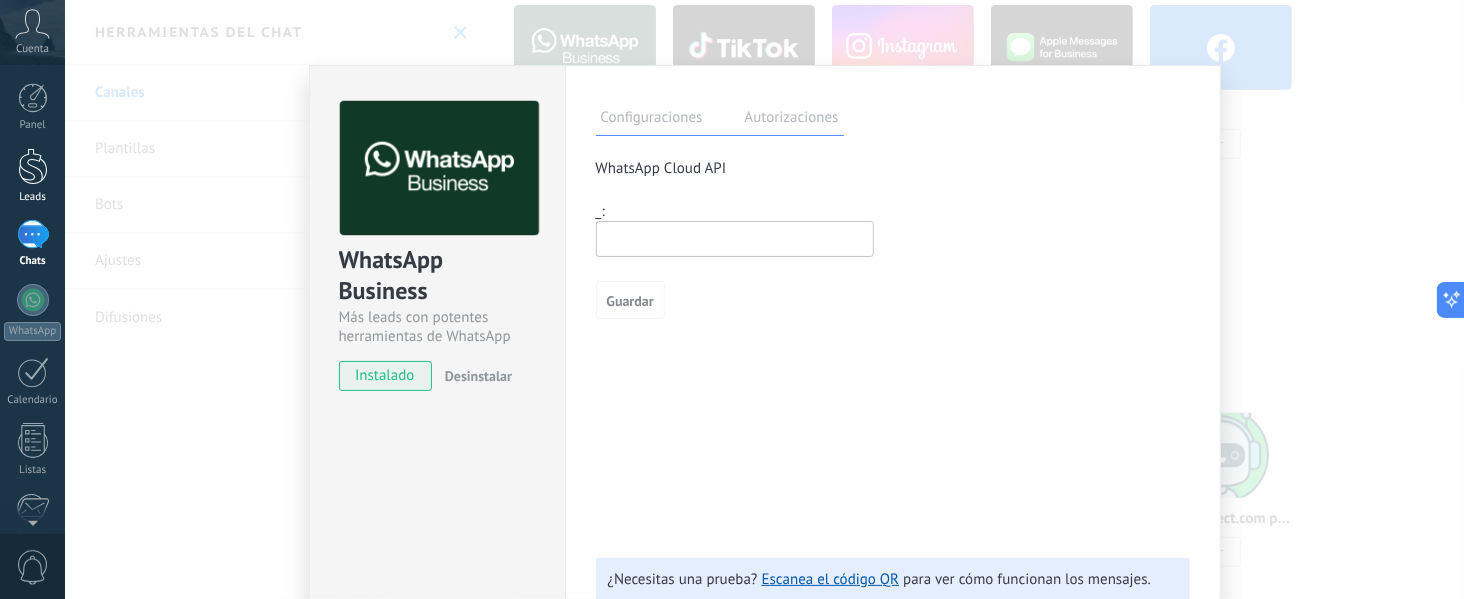 click at bounding box center (33, 166) 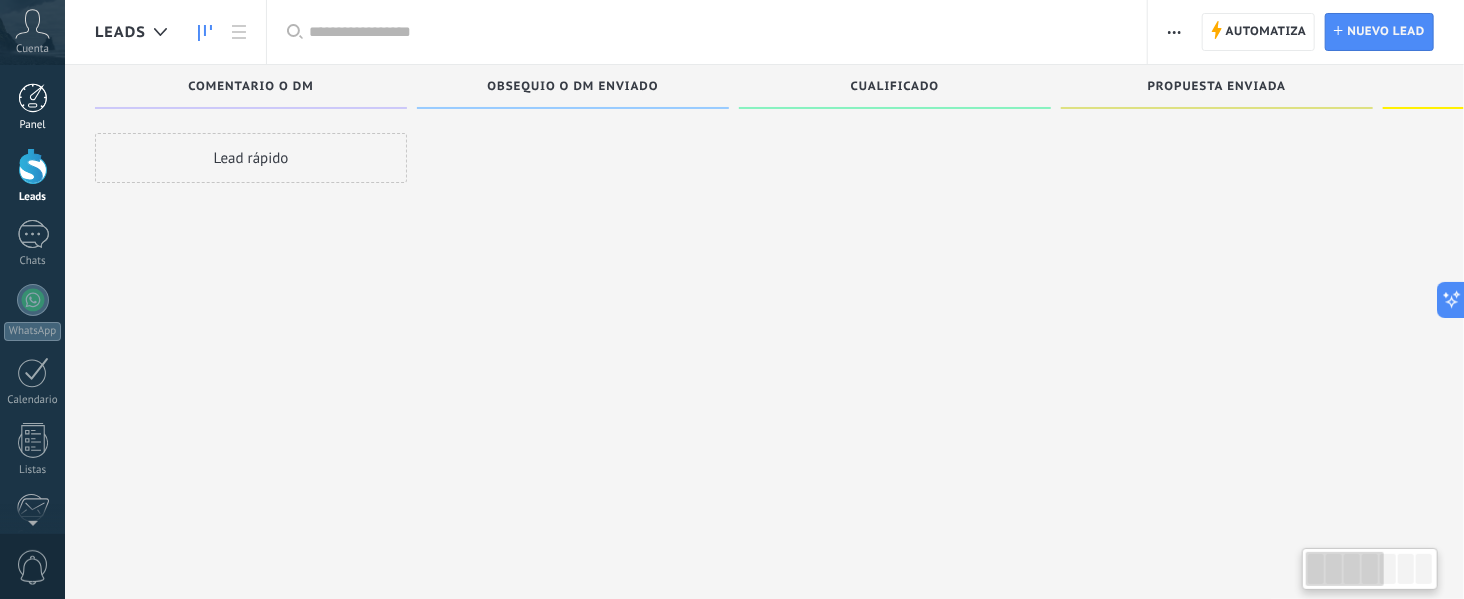 click at bounding box center (33, 98) 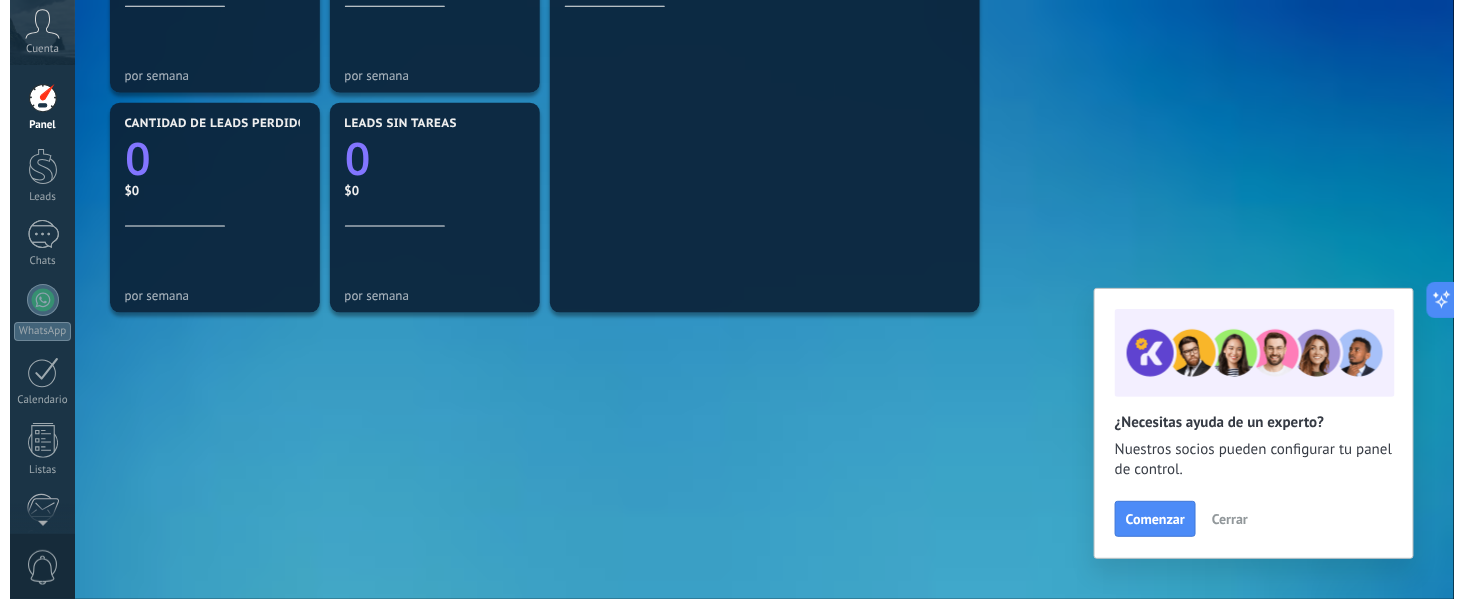 scroll, scrollTop: 549, scrollLeft: 0, axis: vertical 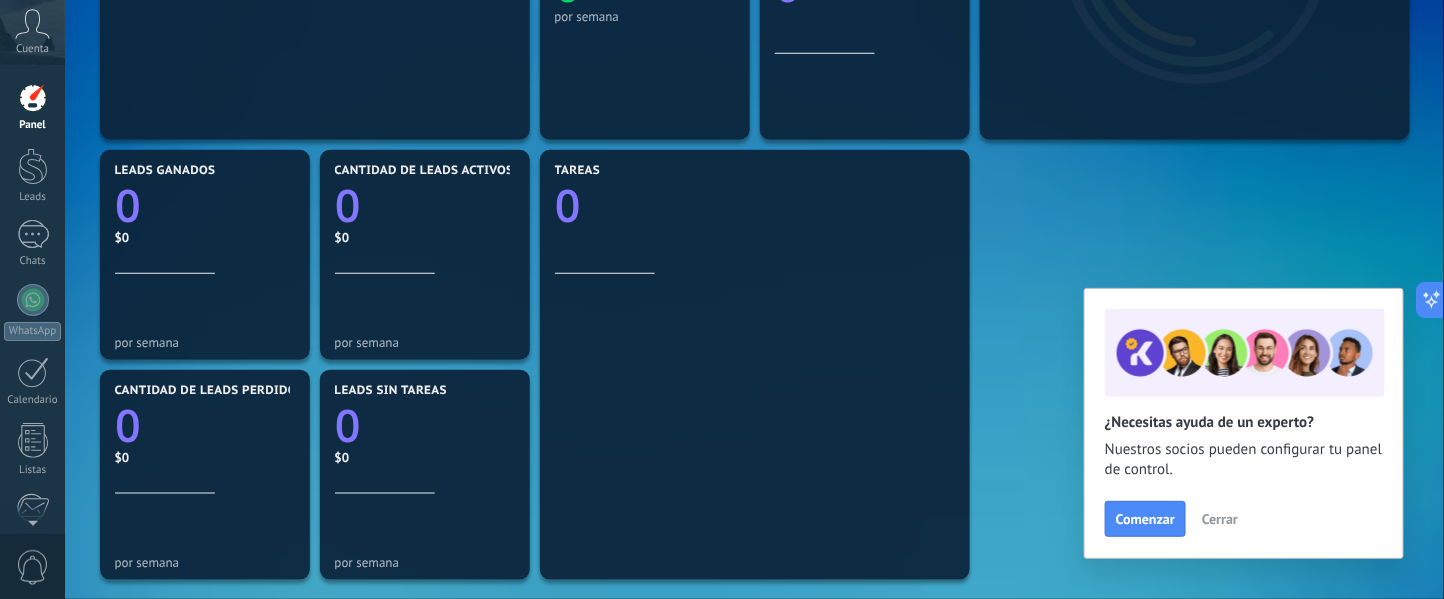 click 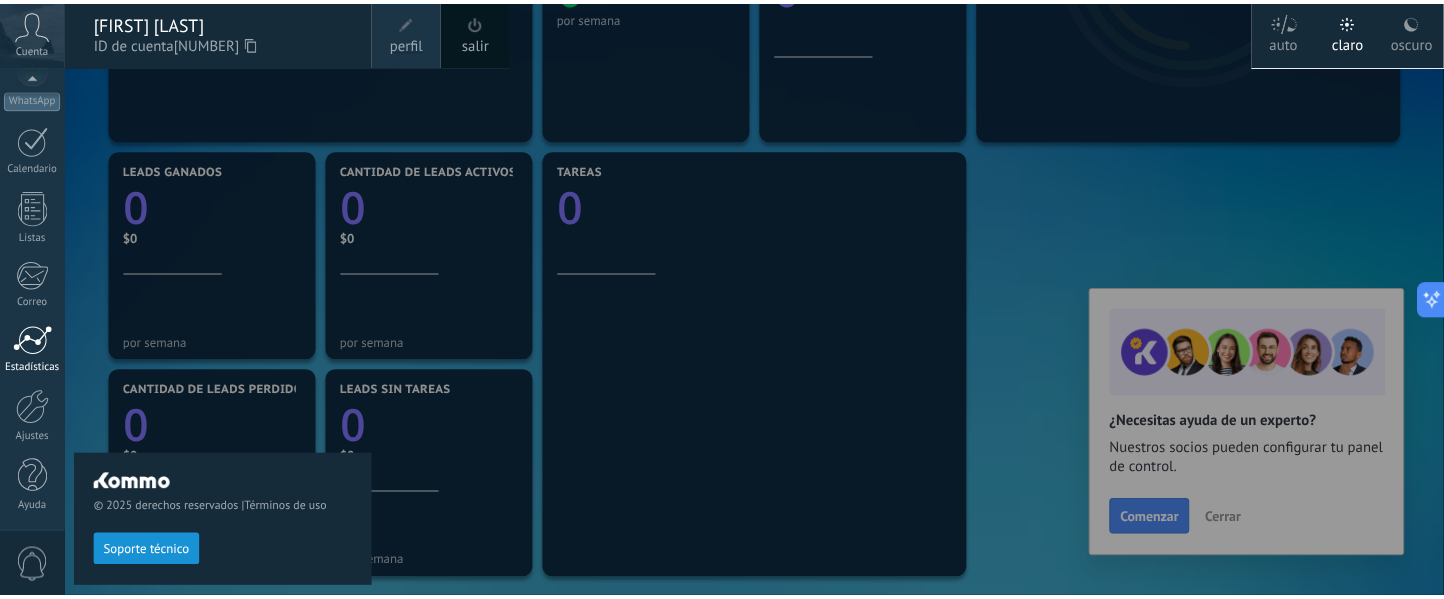 scroll, scrollTop: 231, scrollLeft: 0, axis: vertical 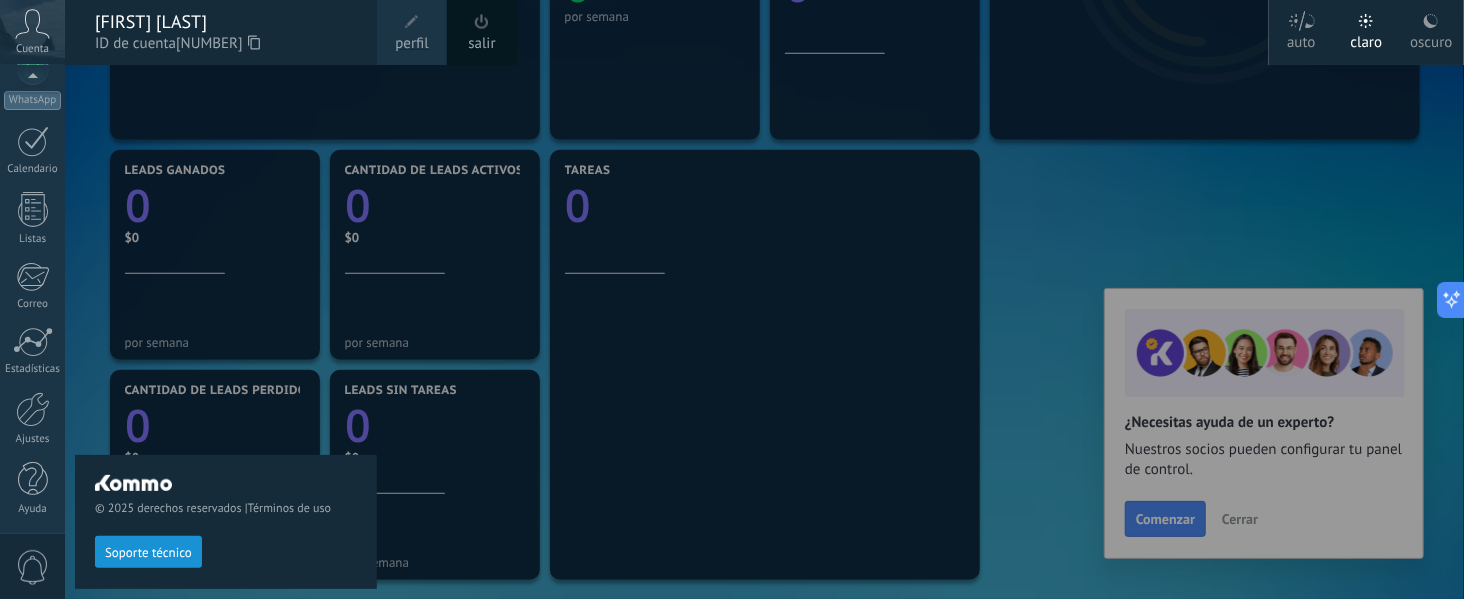 click on "Panel
Leads
Chats
WhatsApp
Clientes" at bounding box center [32, 194] 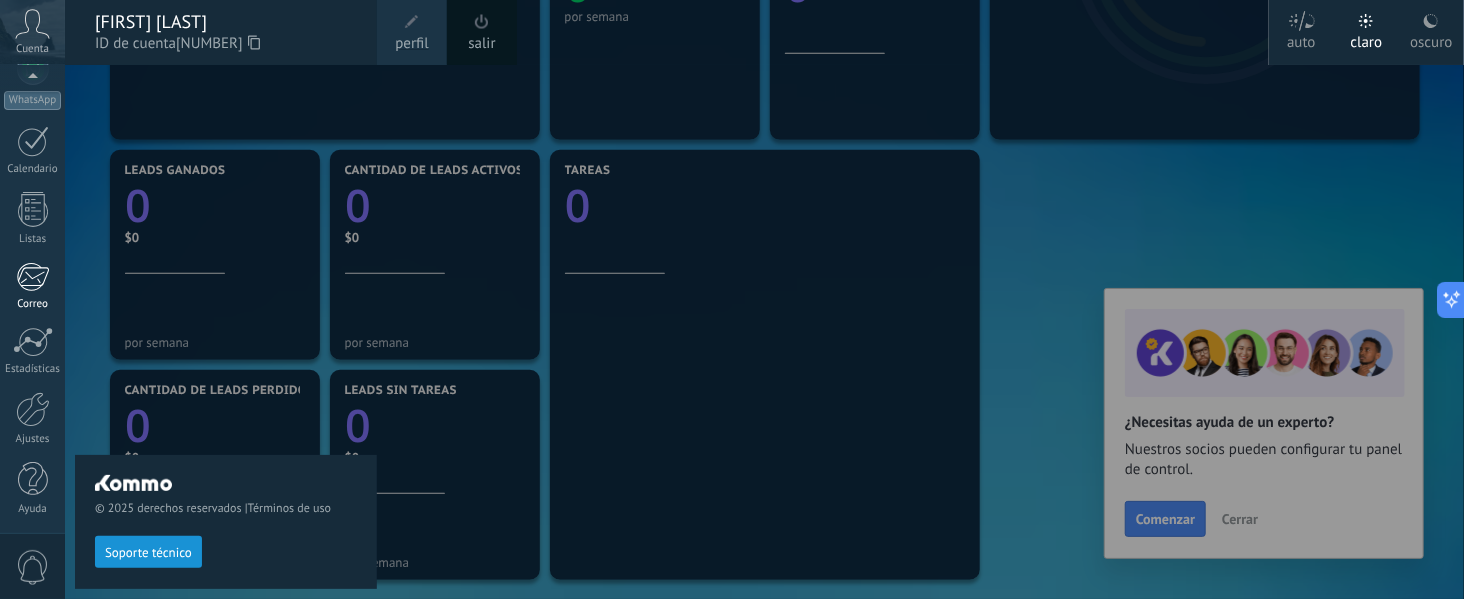 click on "Correo" at bounding box center [33, 304] 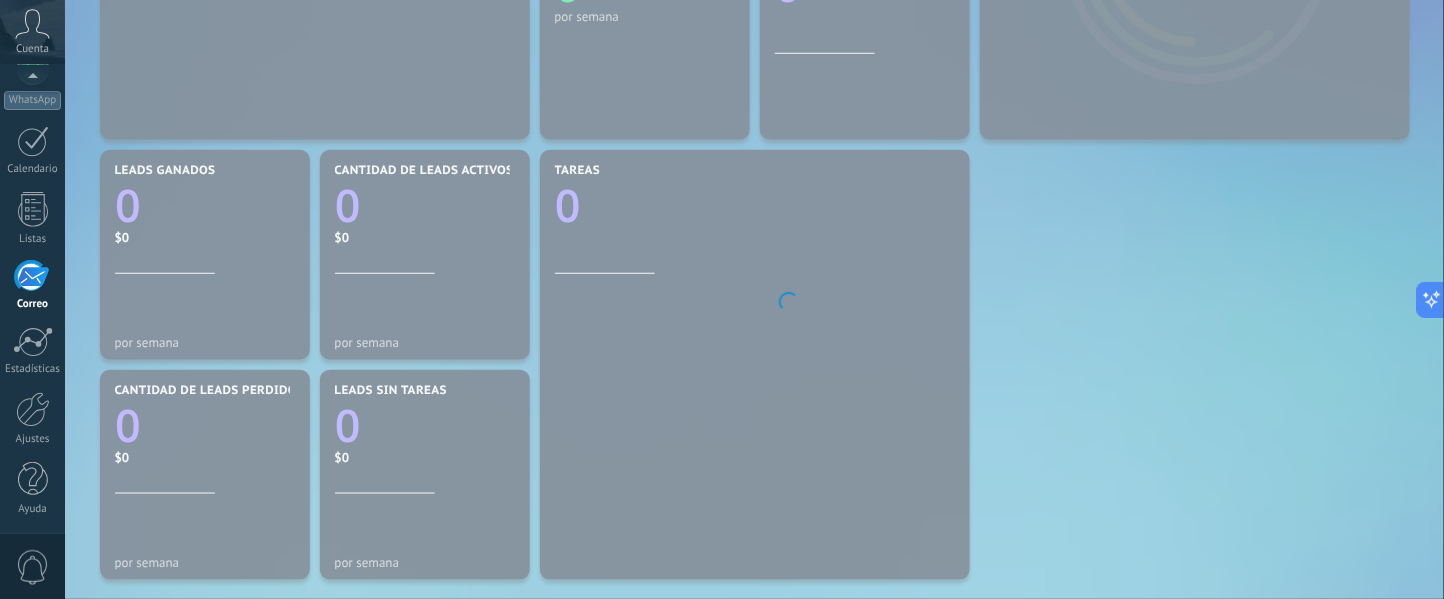 scroll, scrollTop: 192, scrollLeft: 0, axis: vertical 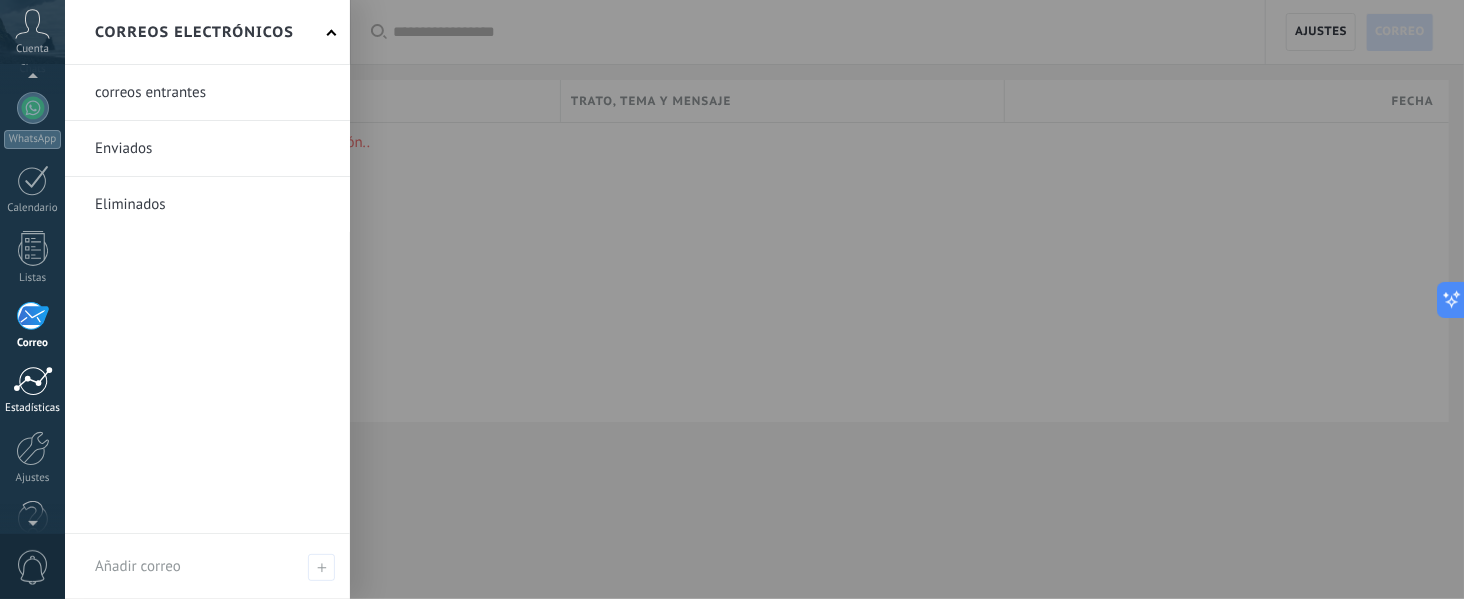 click at bounding box center (33, 381) 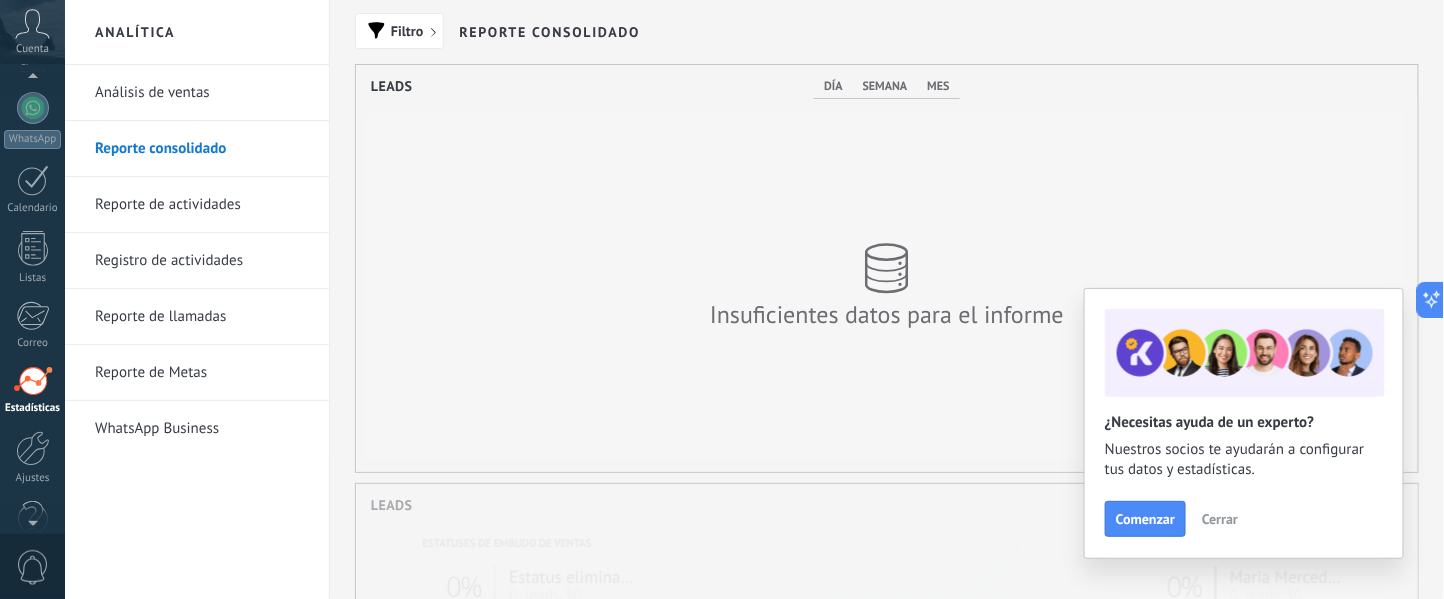 scroll, scrollTop: 999593, scrollLeft: 998937, axis: both 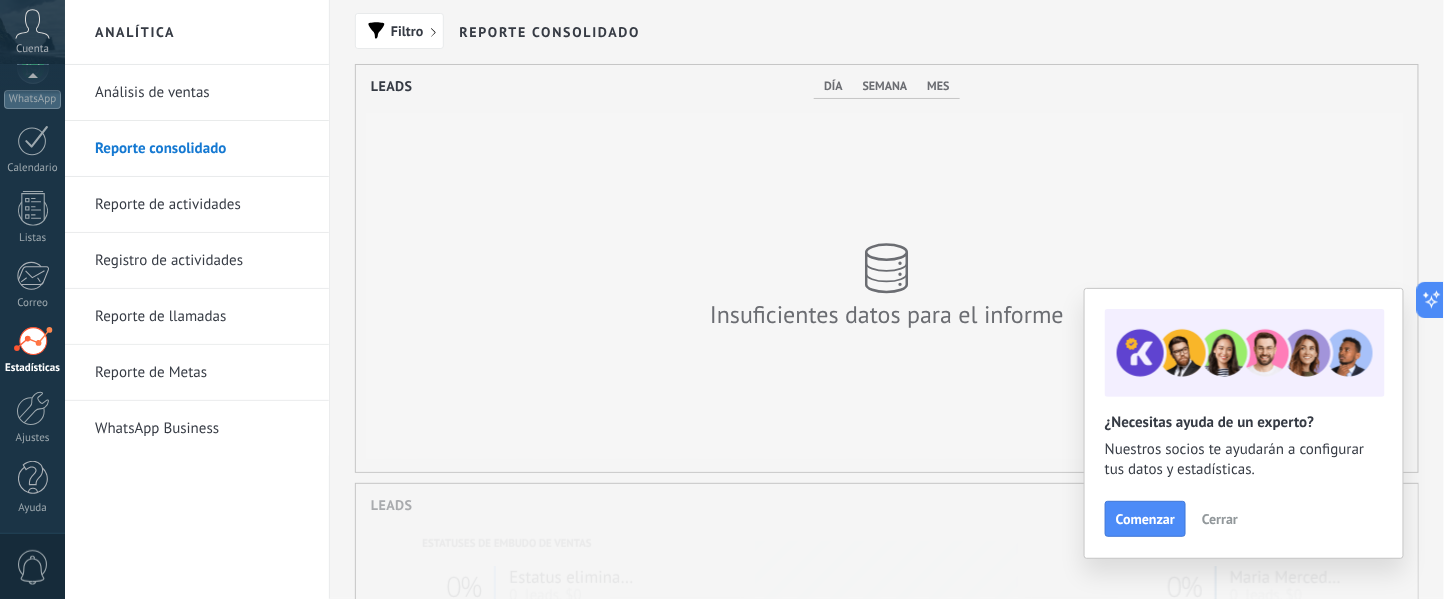 click on "Análisis de ventas" at bounding box center [202, 93] 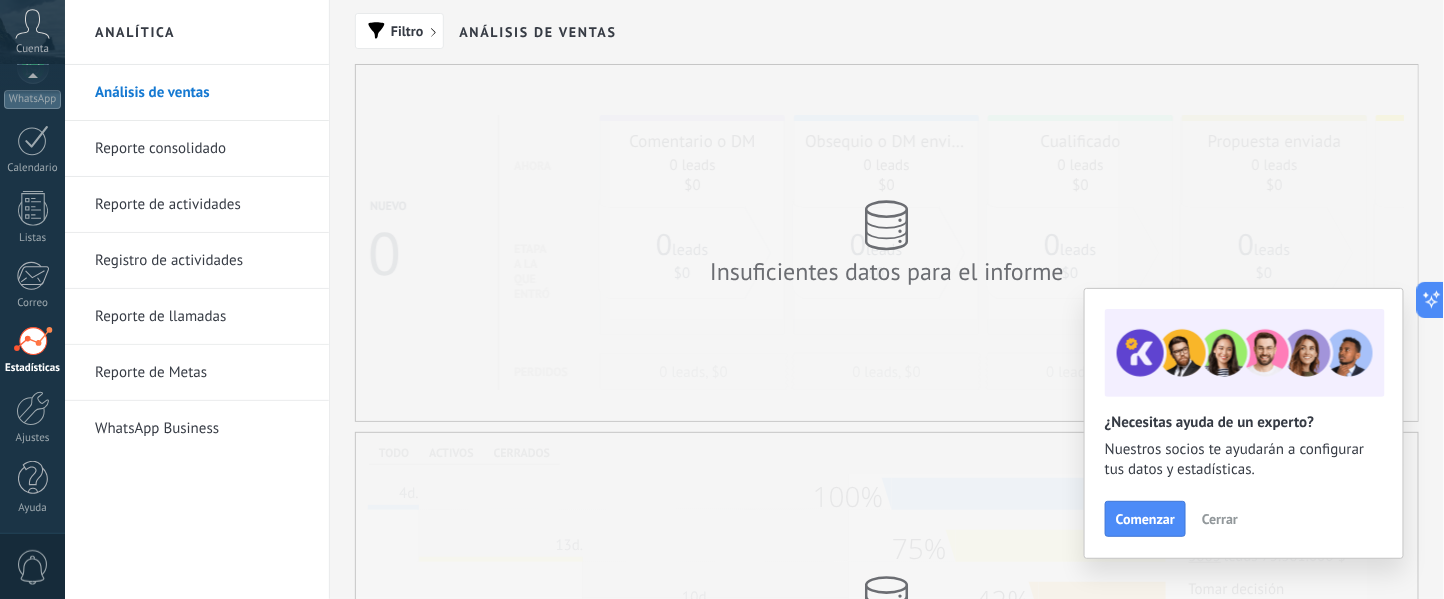 click on "WhatsApp Business" at bounding box center [197, 428] 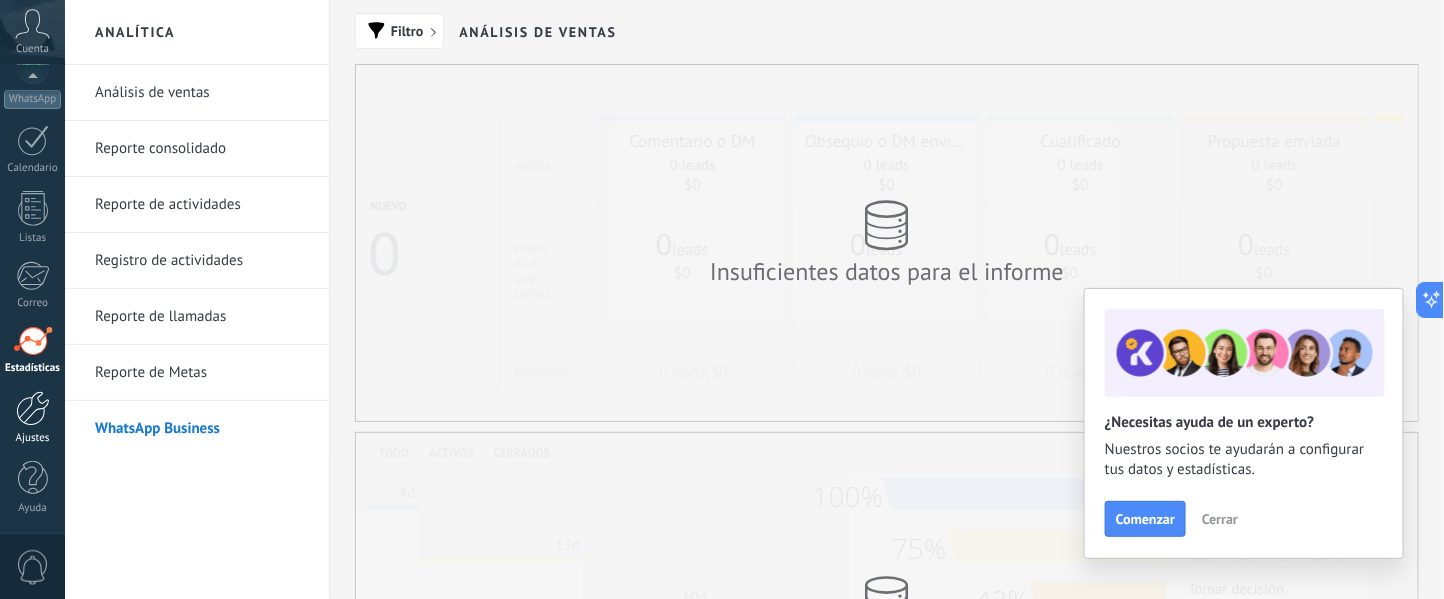 click on "Ajustes" at bounding box center [32, 418] 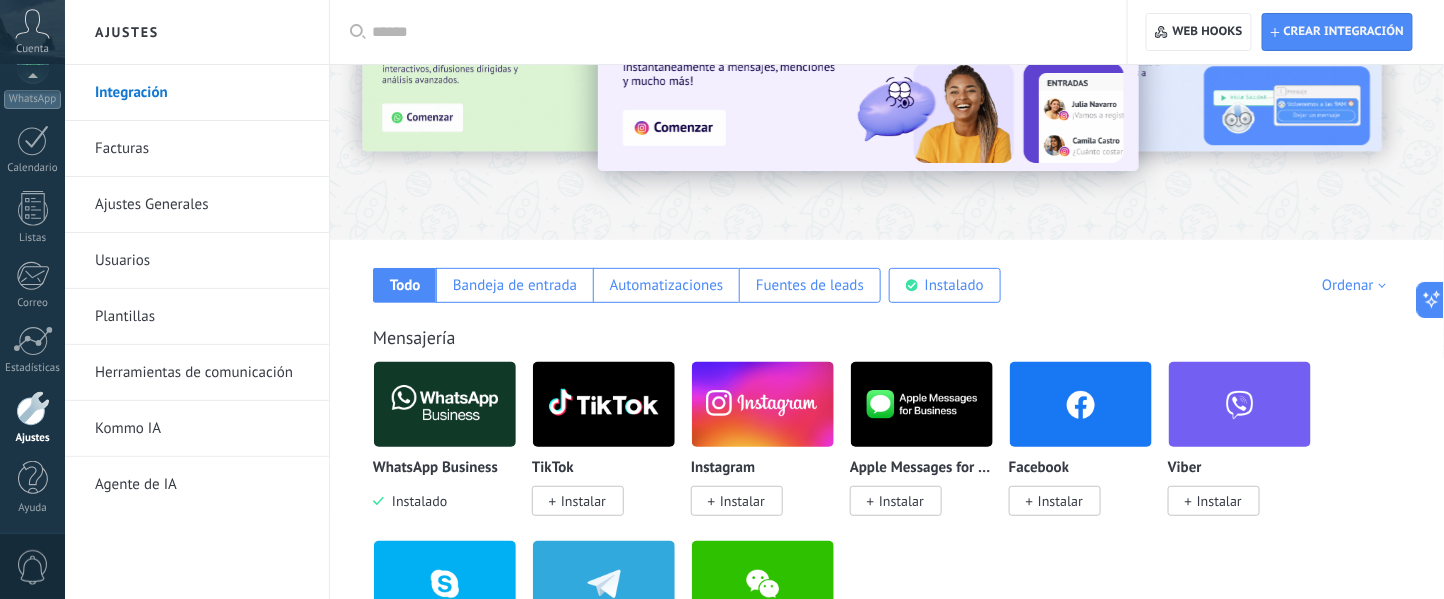 scroll, scrollTop: 266, scrollLeft: 0, axis: vertical 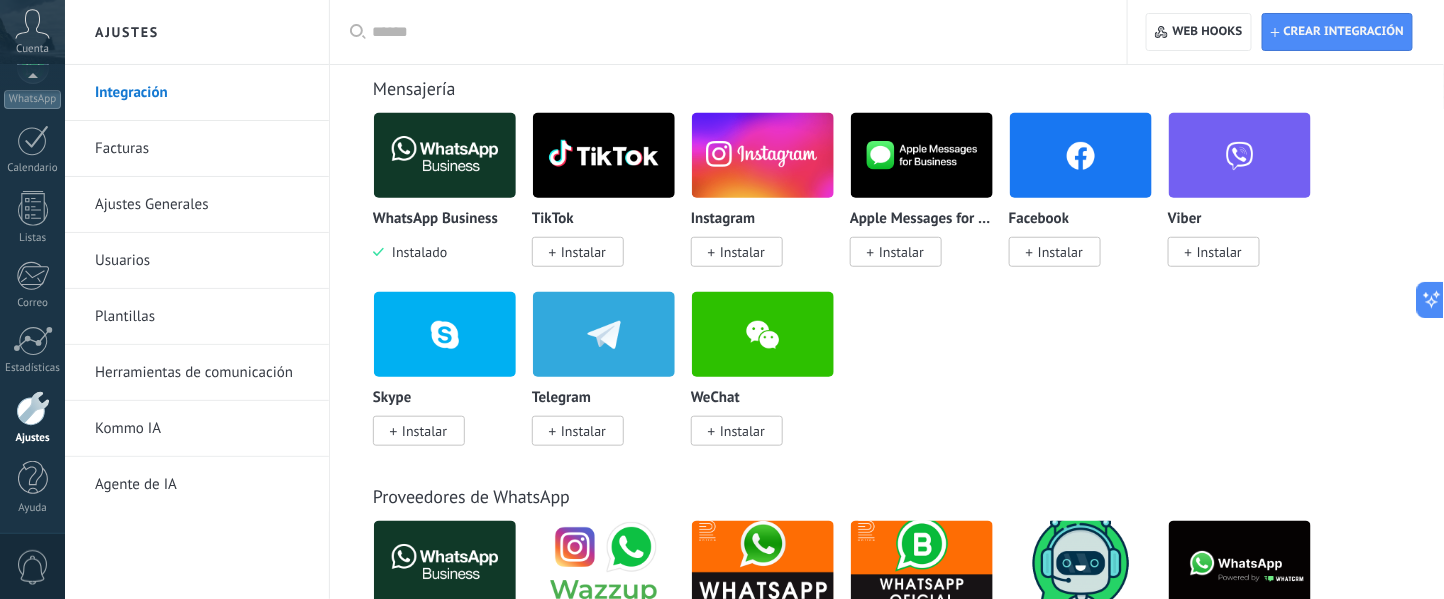 click at bounding box center (445, 155) 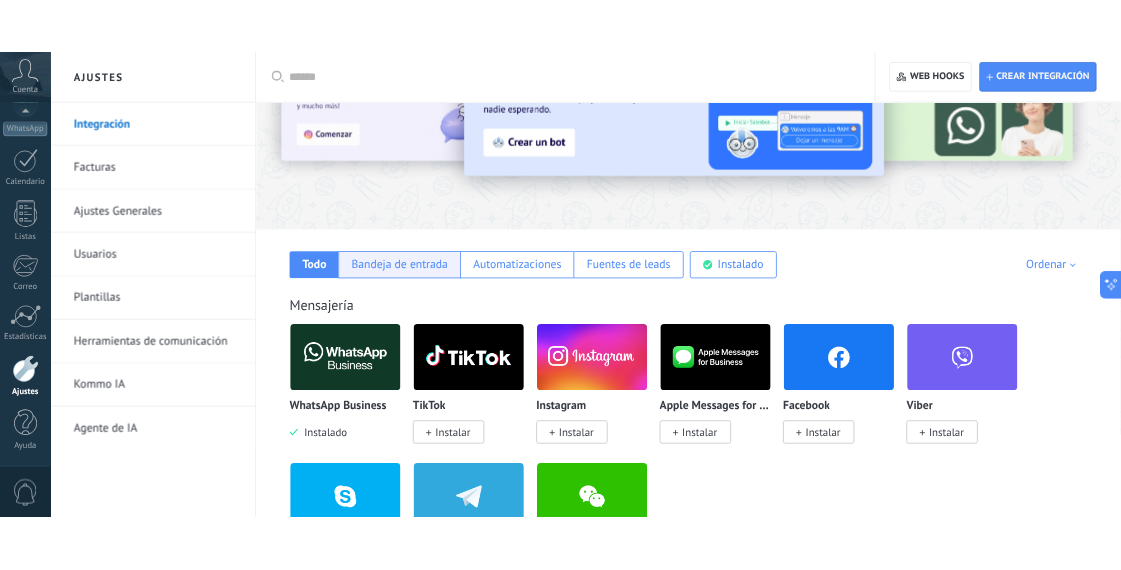 scroll, scrollTop: 133, scrollLeft: 0, axis: vertical 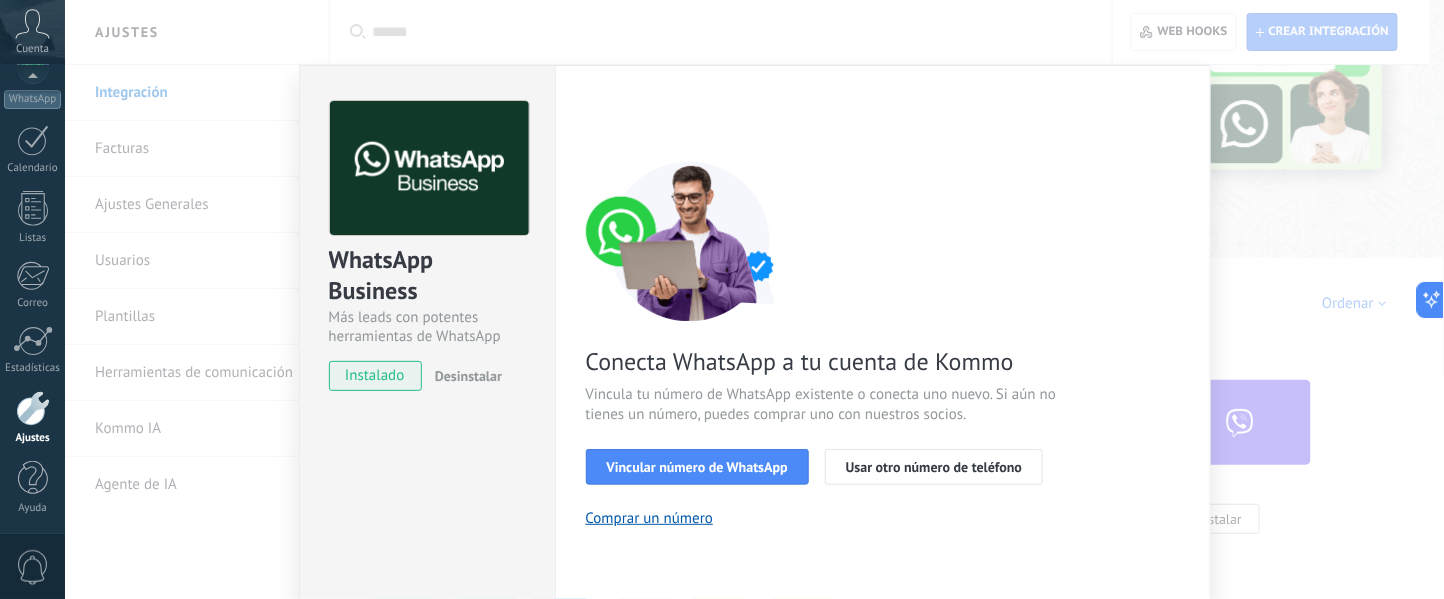 click on "Desinstalar" at bounding box center (464, 376) 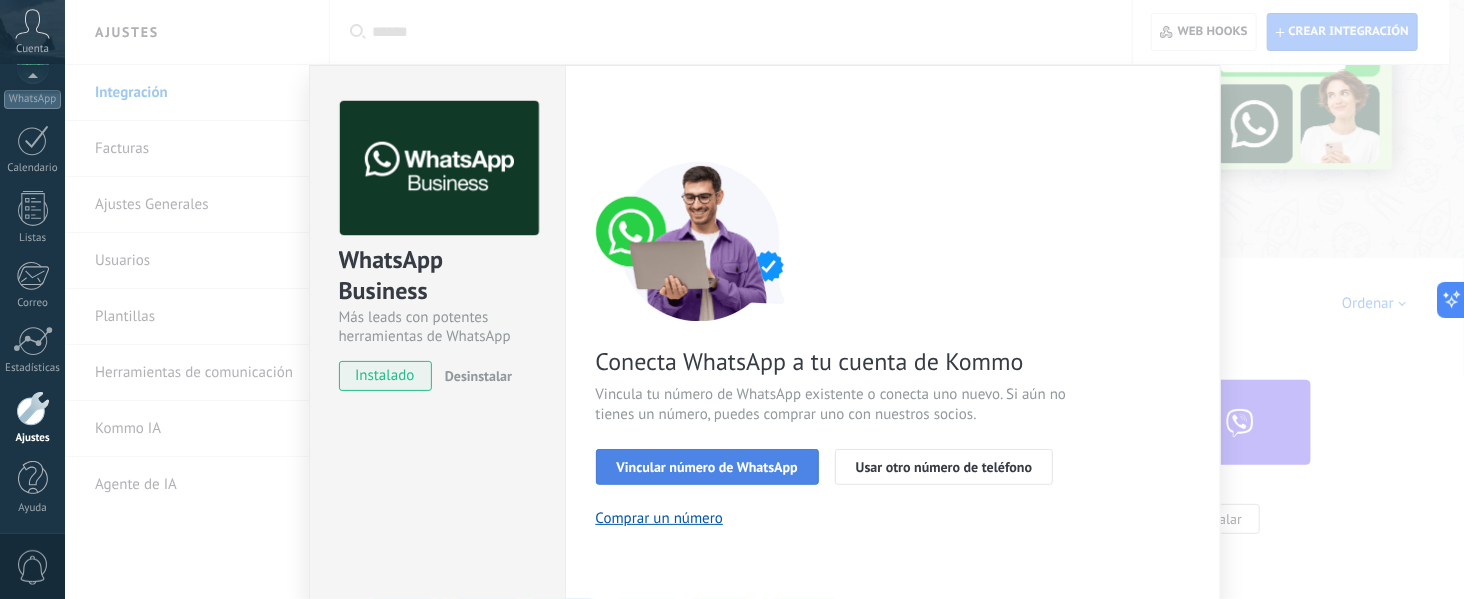 click on "Vincular número de WhatsApp" at bounding box center (707, 467) 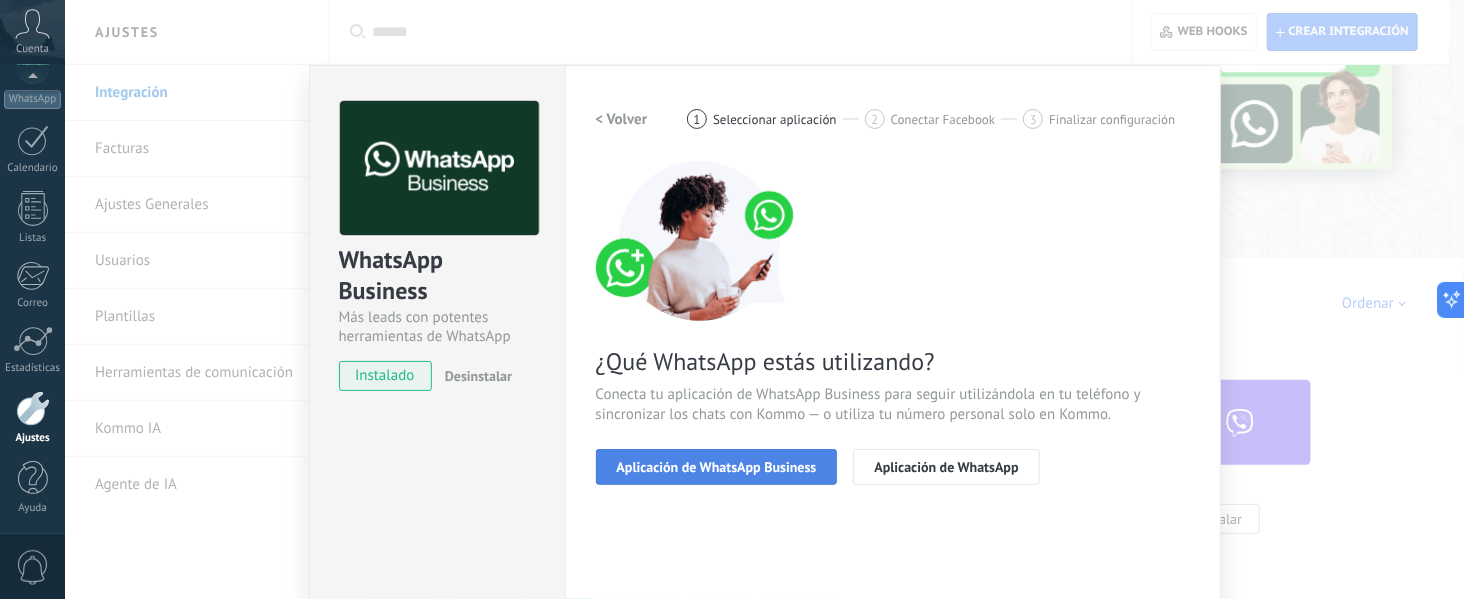 click on "Aplicación de WhatsApp Business" at bounding box center [717, 467] 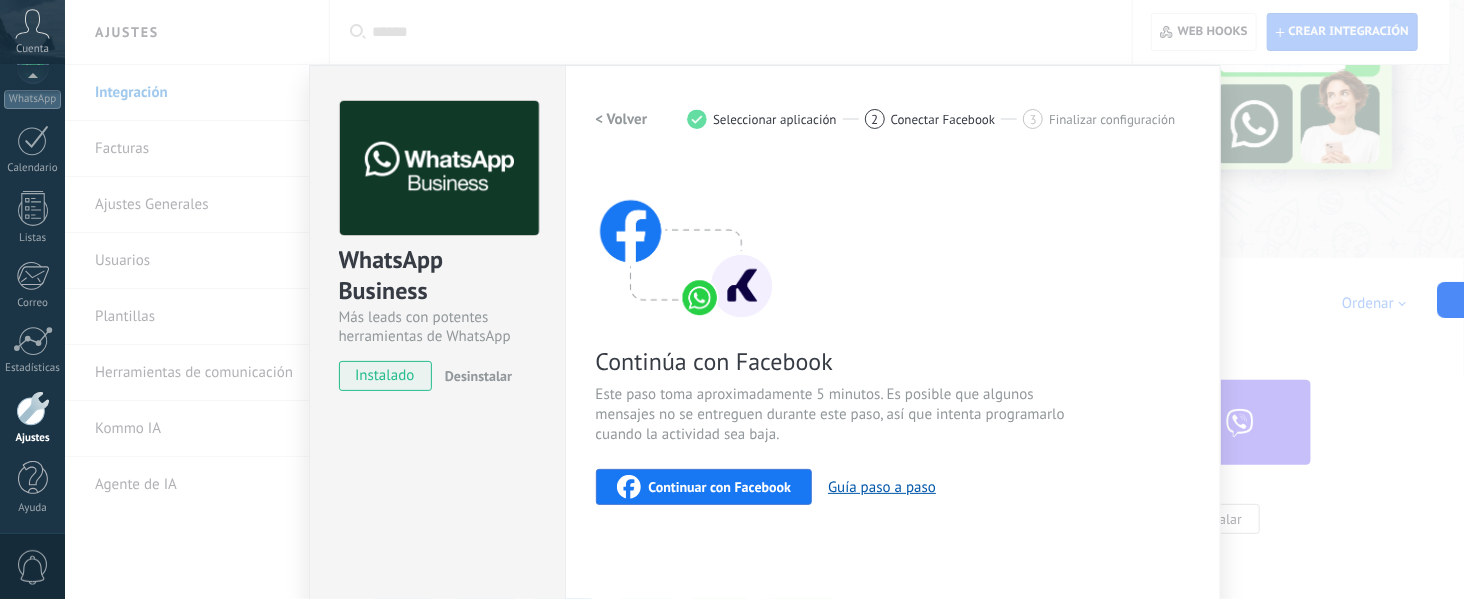 click on "Continuar con Facebook" at bounding box center [720, 487] 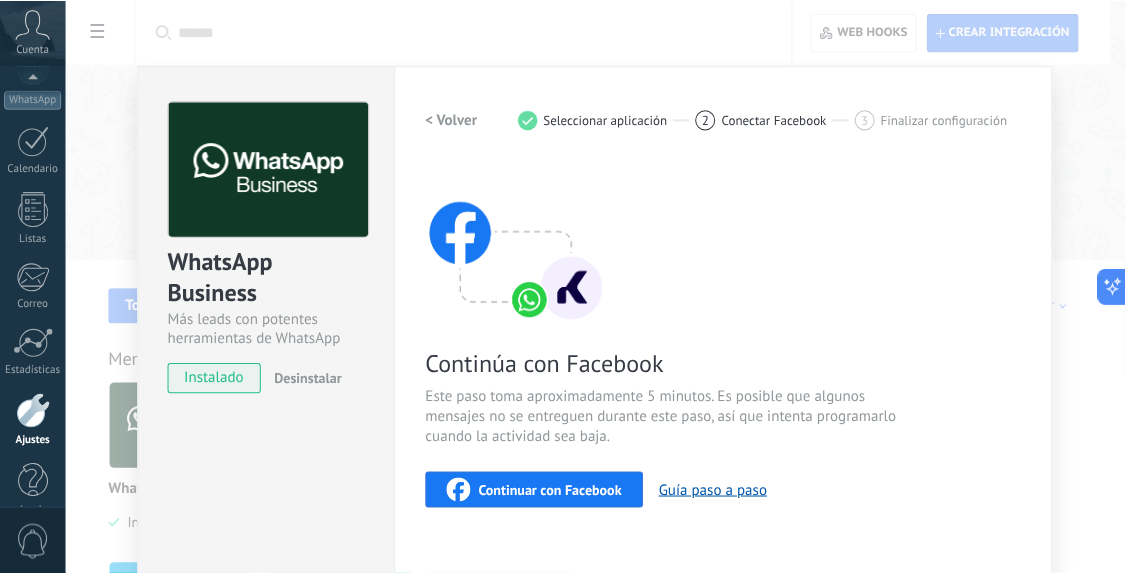 scroll, scrollTop: 261, scrollLeft: 0, axis: vertical 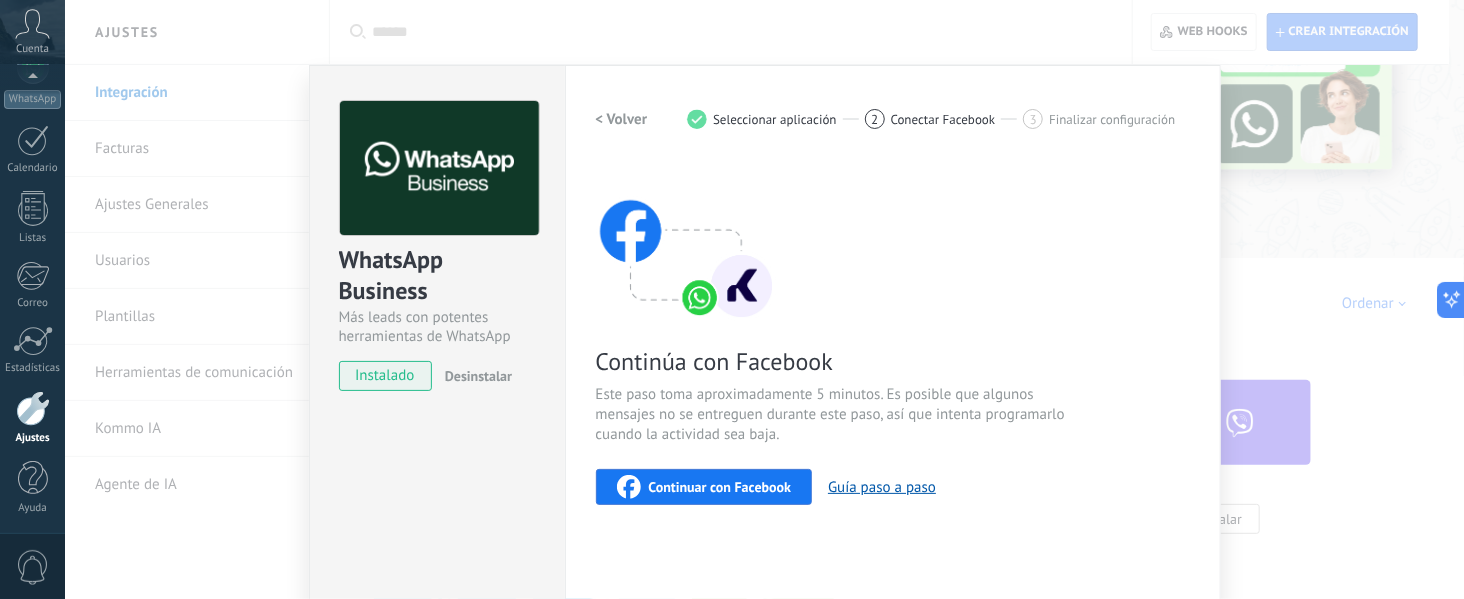 click on "Continuar con Facebook" at bounding box center (720, 487) 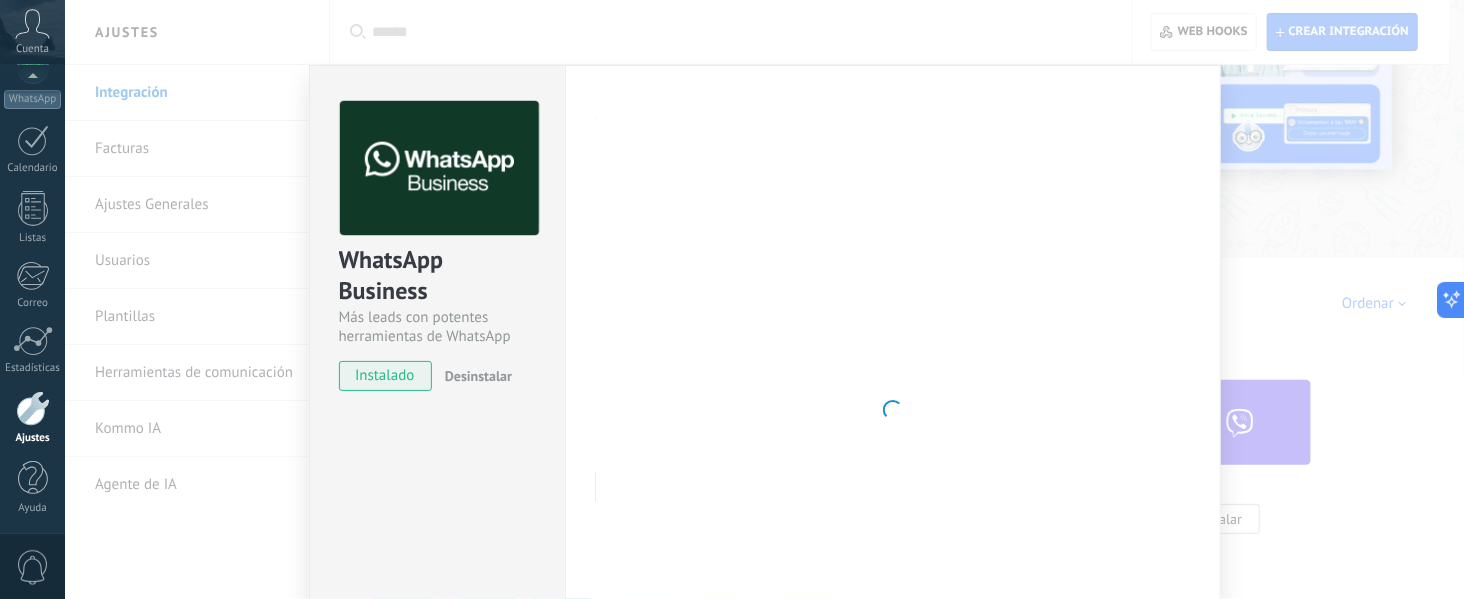 click on "instalado" at bounding box center (385, 376) 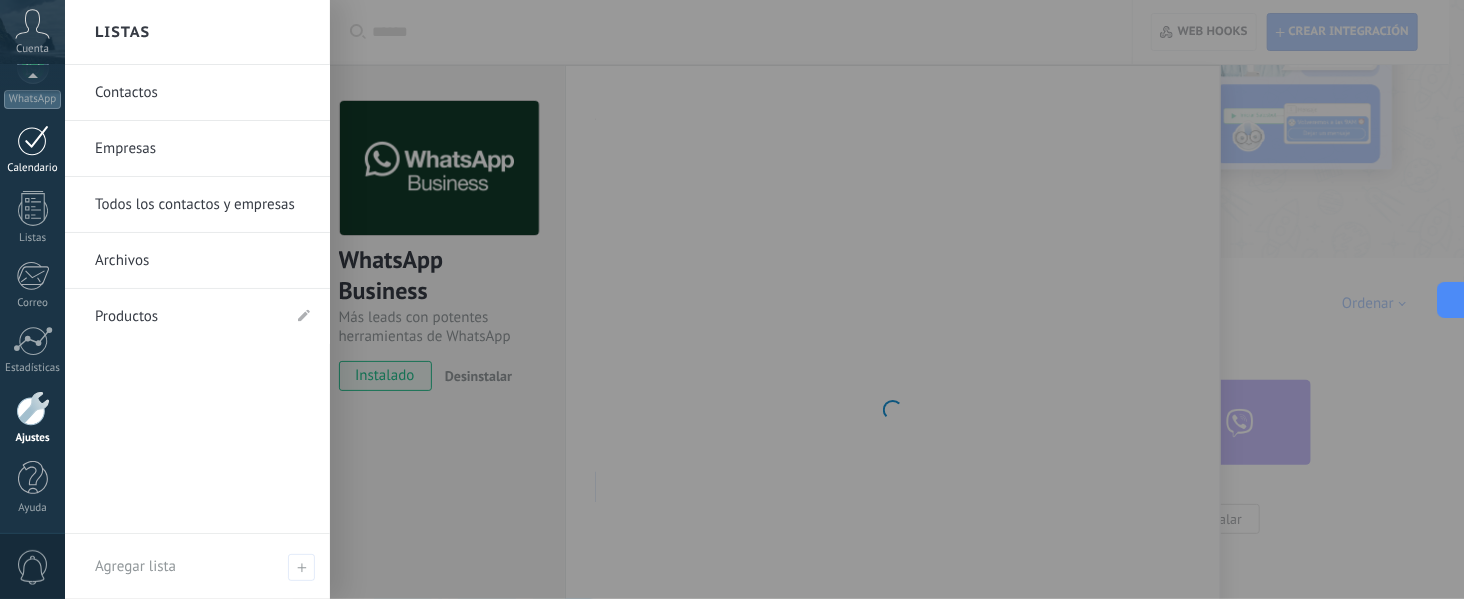 click on "Calendario" at bounding box center [32, 150] 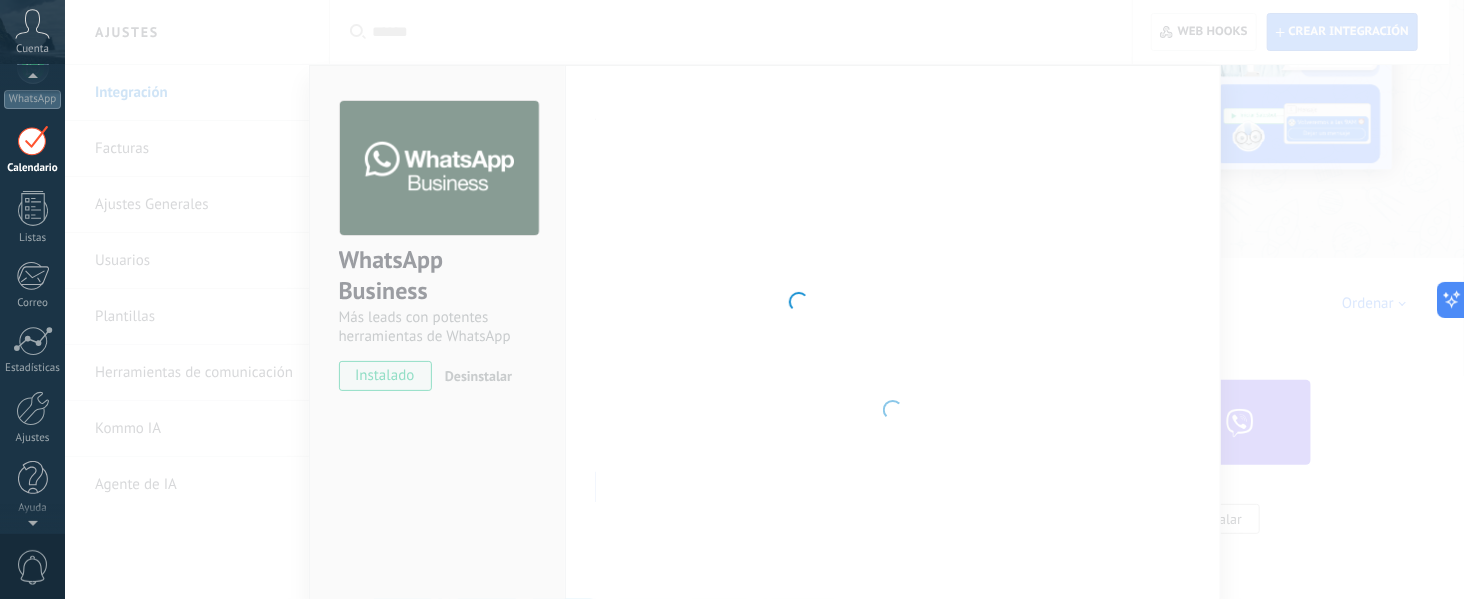 scroll, scrollTop: 57, scrollLeft: 0, axis: vertical 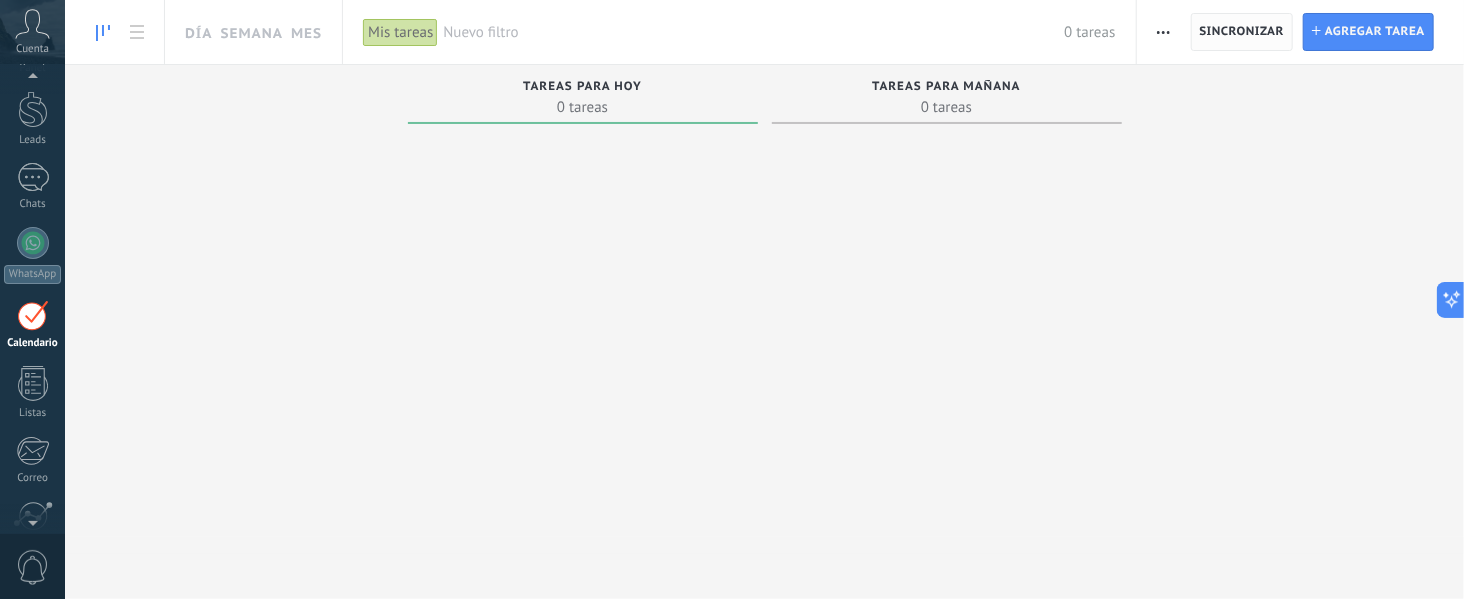 click on "Sincronizar" at bounding box center (1242, 32) 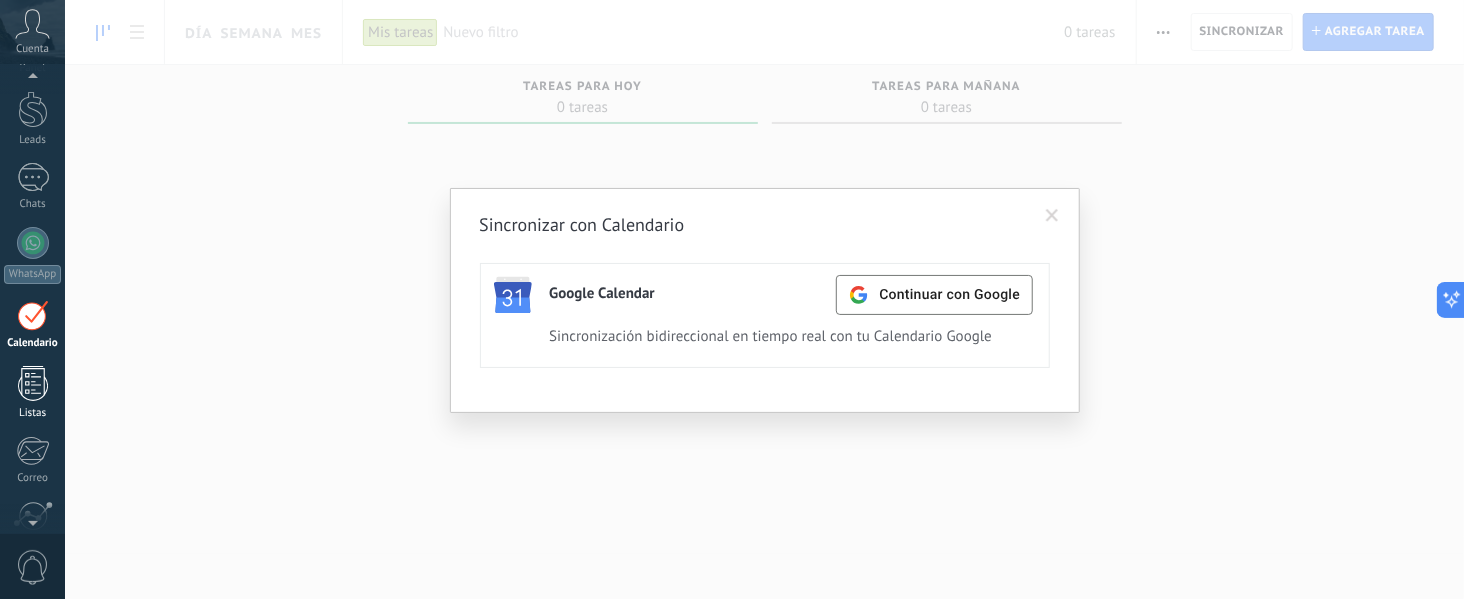 click at bounding box center (33, 383) 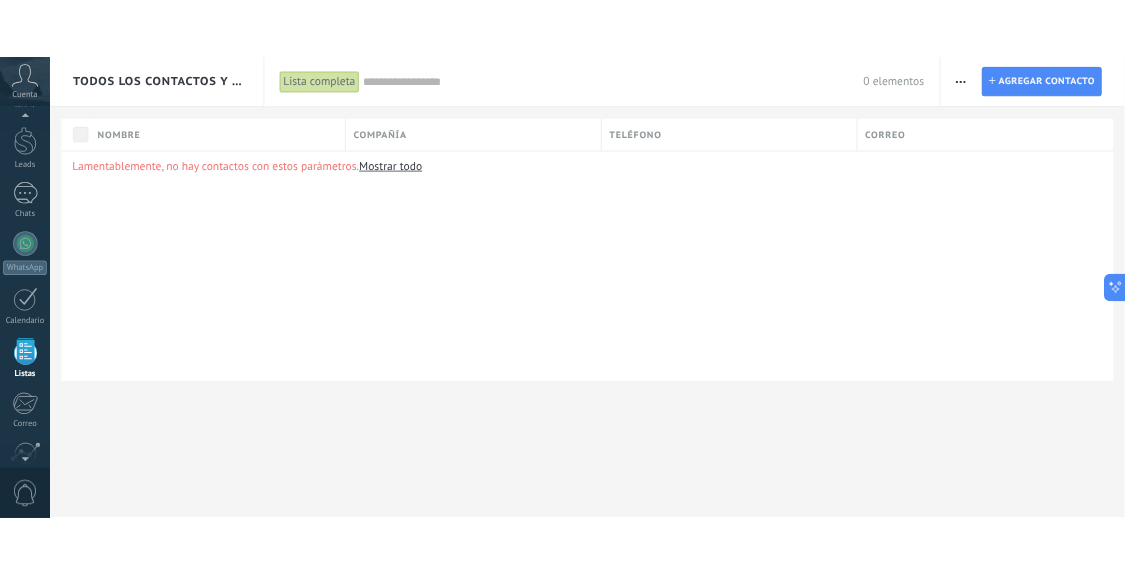 scroll, scrollTop: 122, scrollLeft: 0, axis: vertical 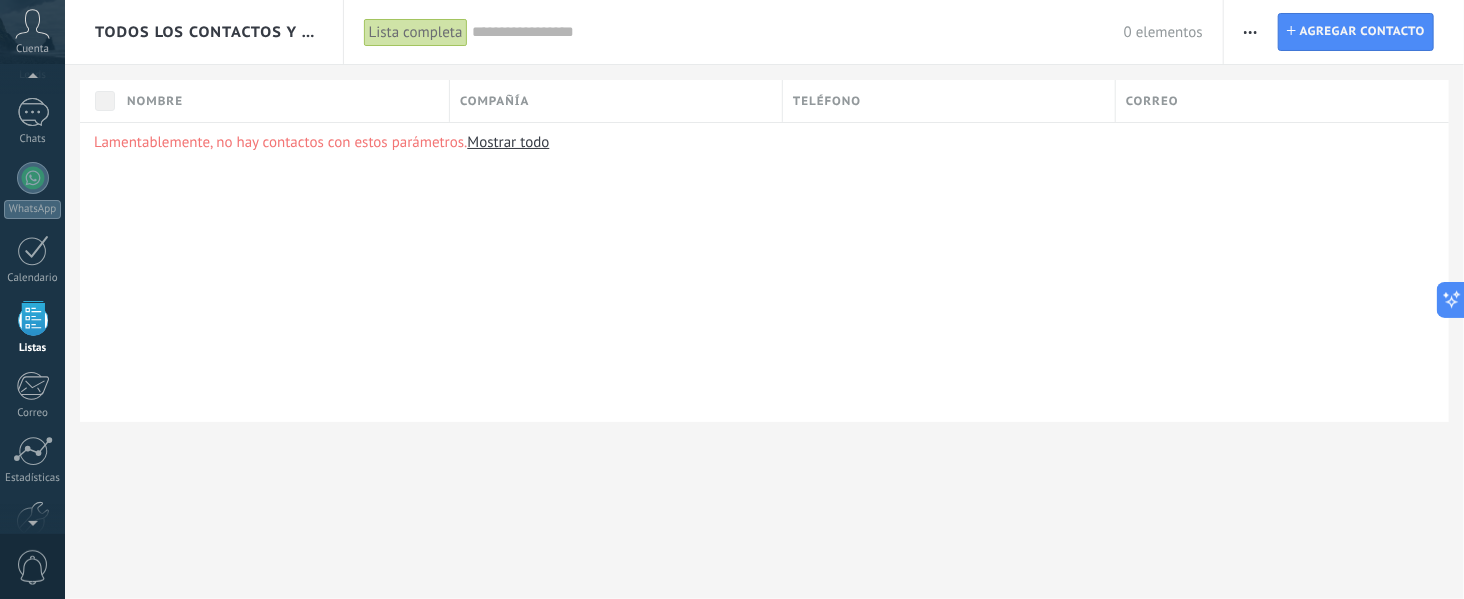 click on "Lamentablemente, no hay contactos con estos parámetros.  Mostrar todo" at bounding box center [764, 272] 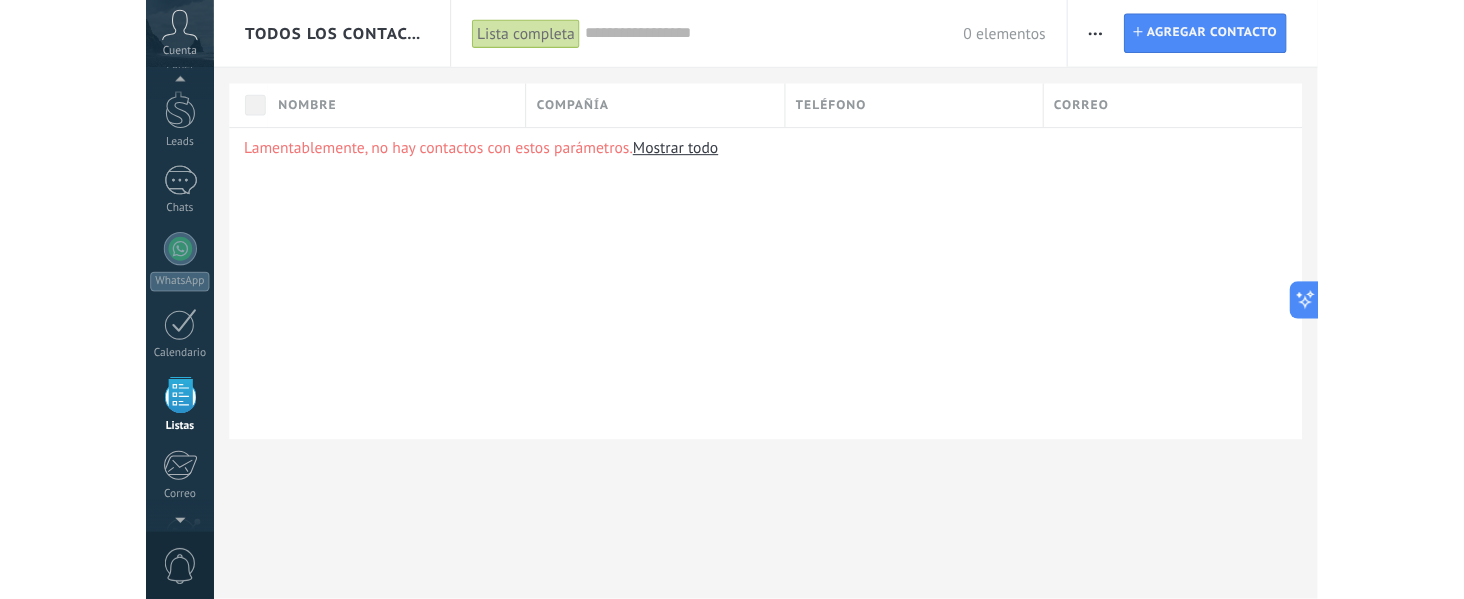 scroll, scrollTop: 0, scrollLeft: 0, axis: both 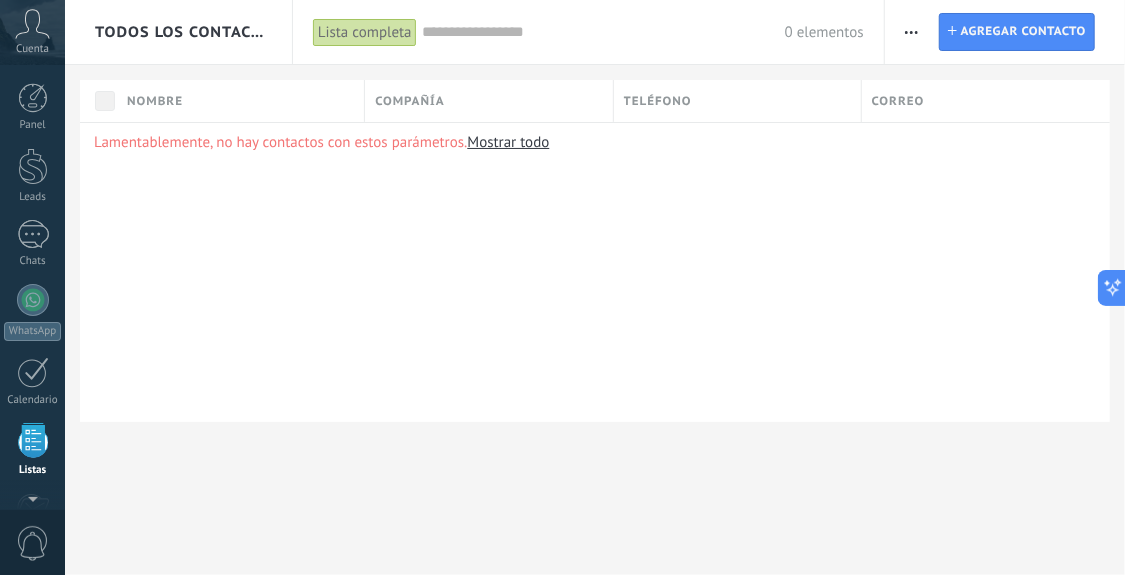 click on "Cuenta" at bounding box center (32, 32) 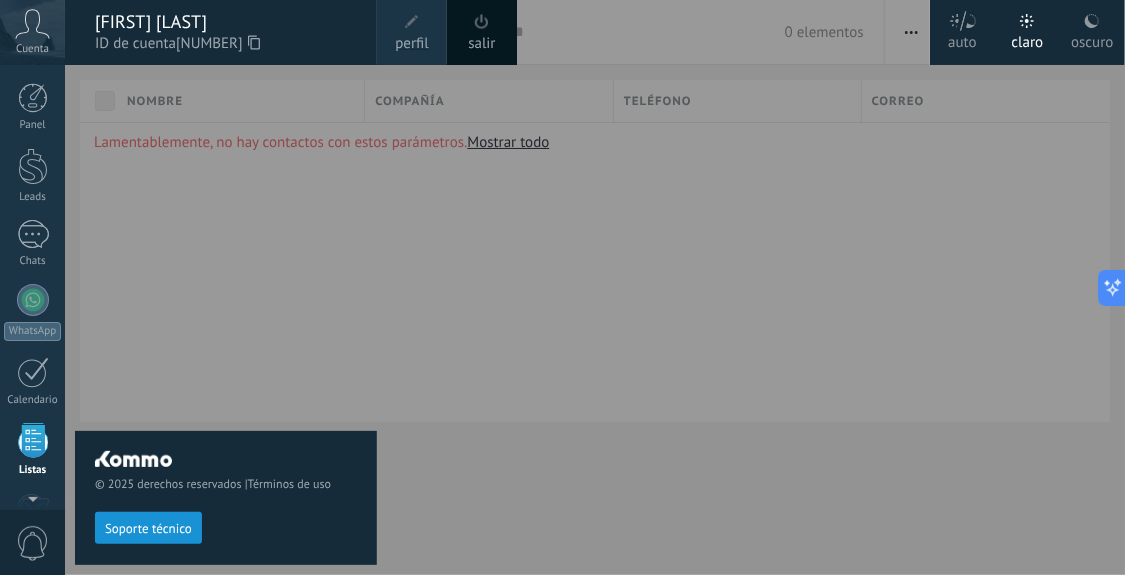 click on "[NUMBER]" at bounding box center [218, 44] 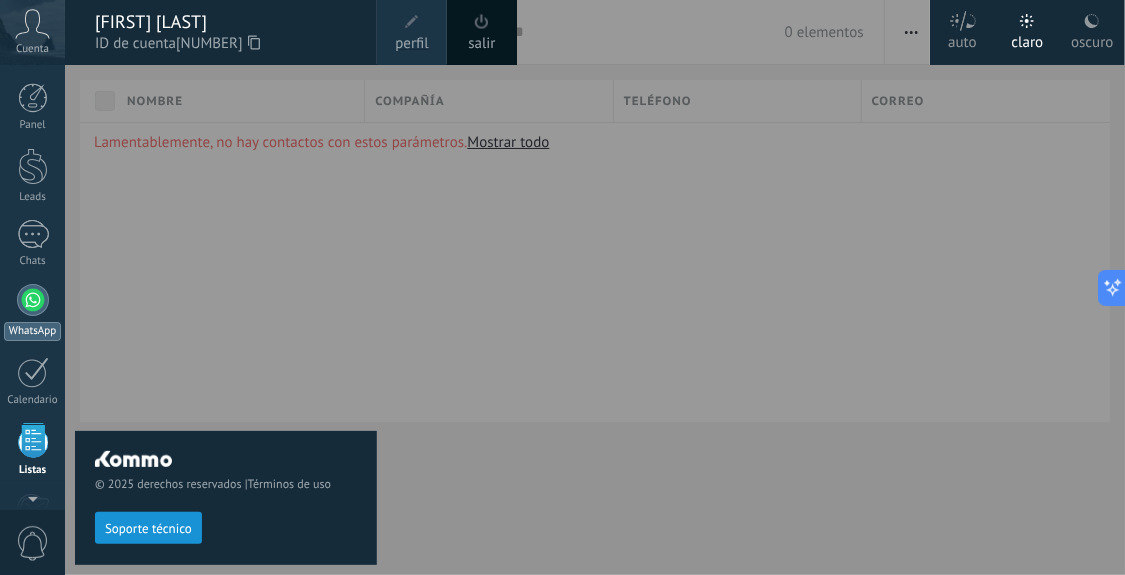 click at bounding box center [33, 300] 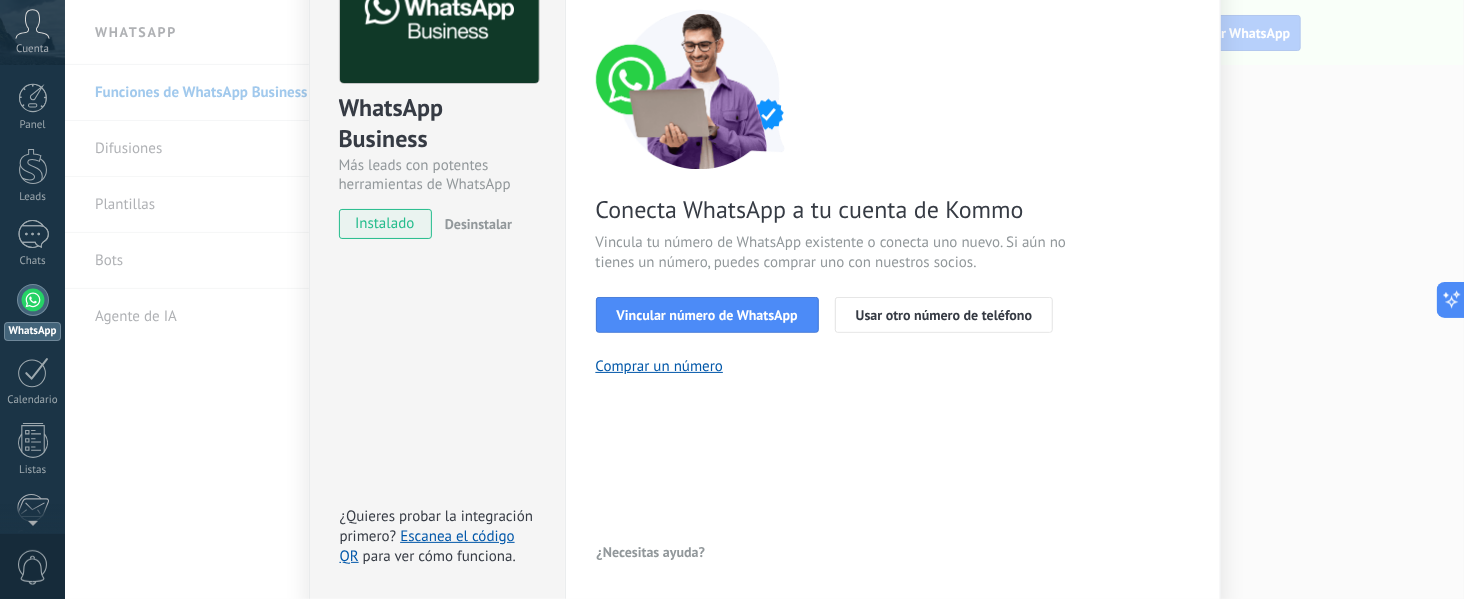 scroll, scrollTop: 230, scrollLeft: 0, axis: vertical 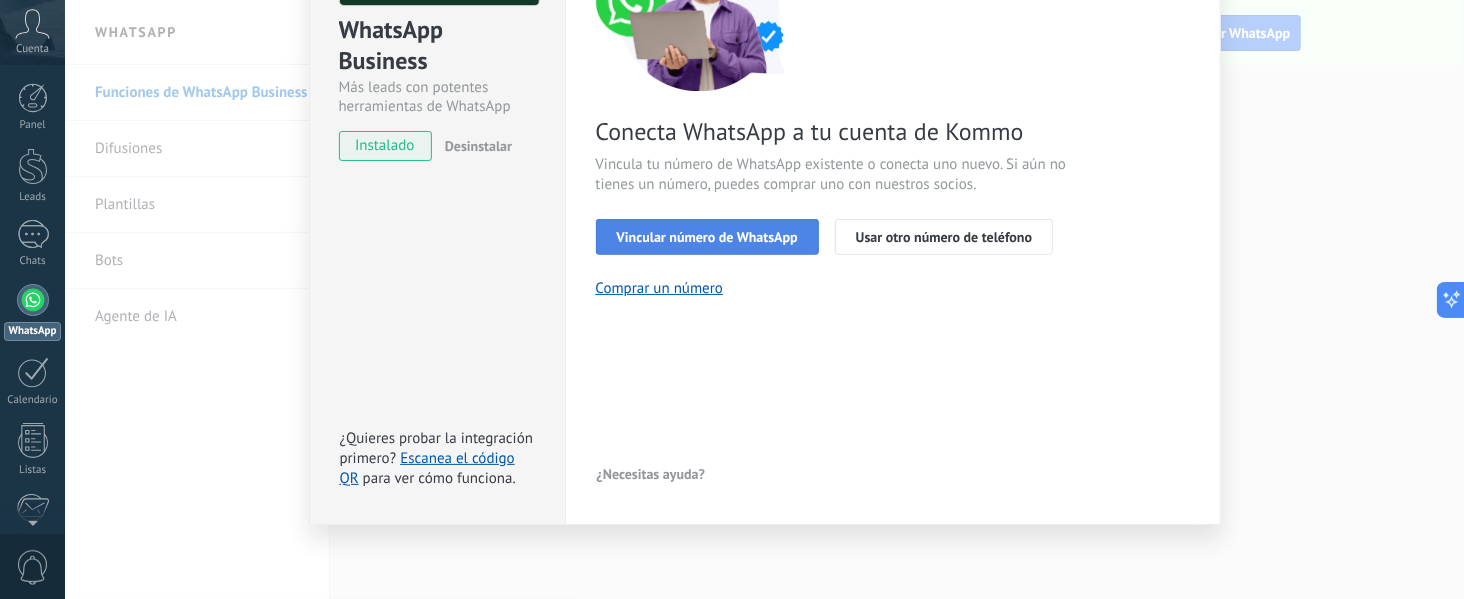 click on "Vincular número de WhatsApp" at bounding box center (707, 237) 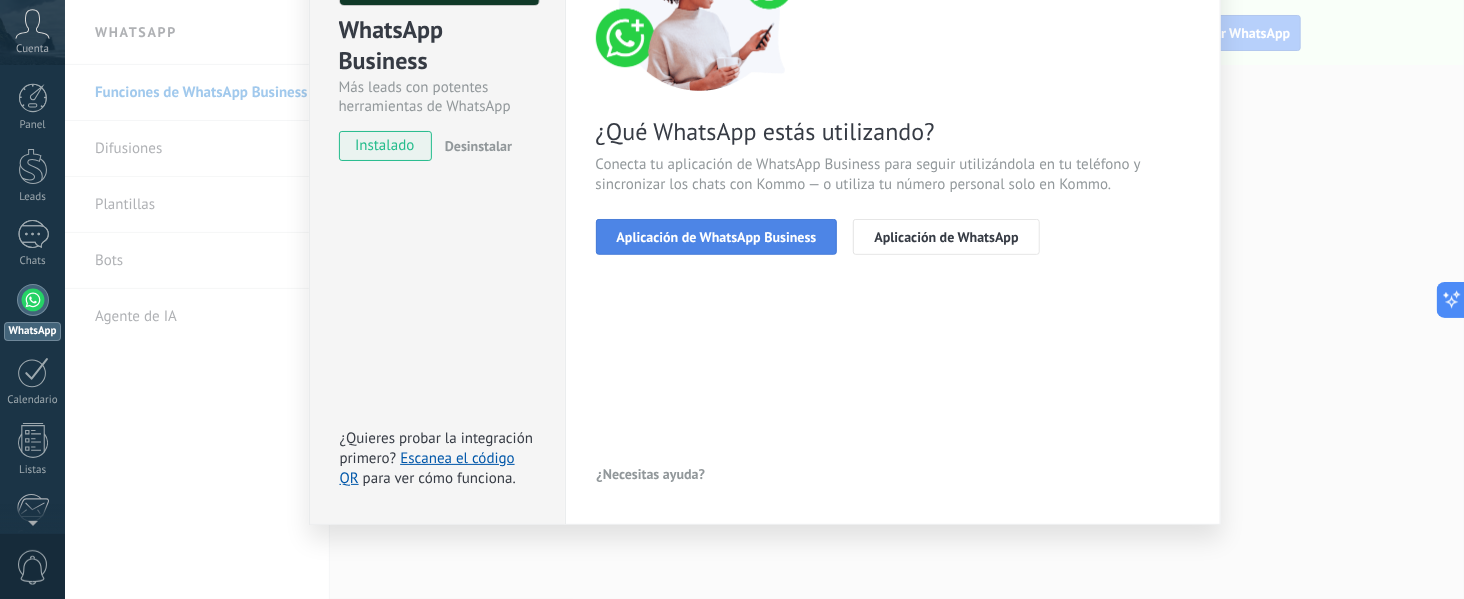 click on "Aplicación de WhatsApp Business" at bounding box center [717, 237] 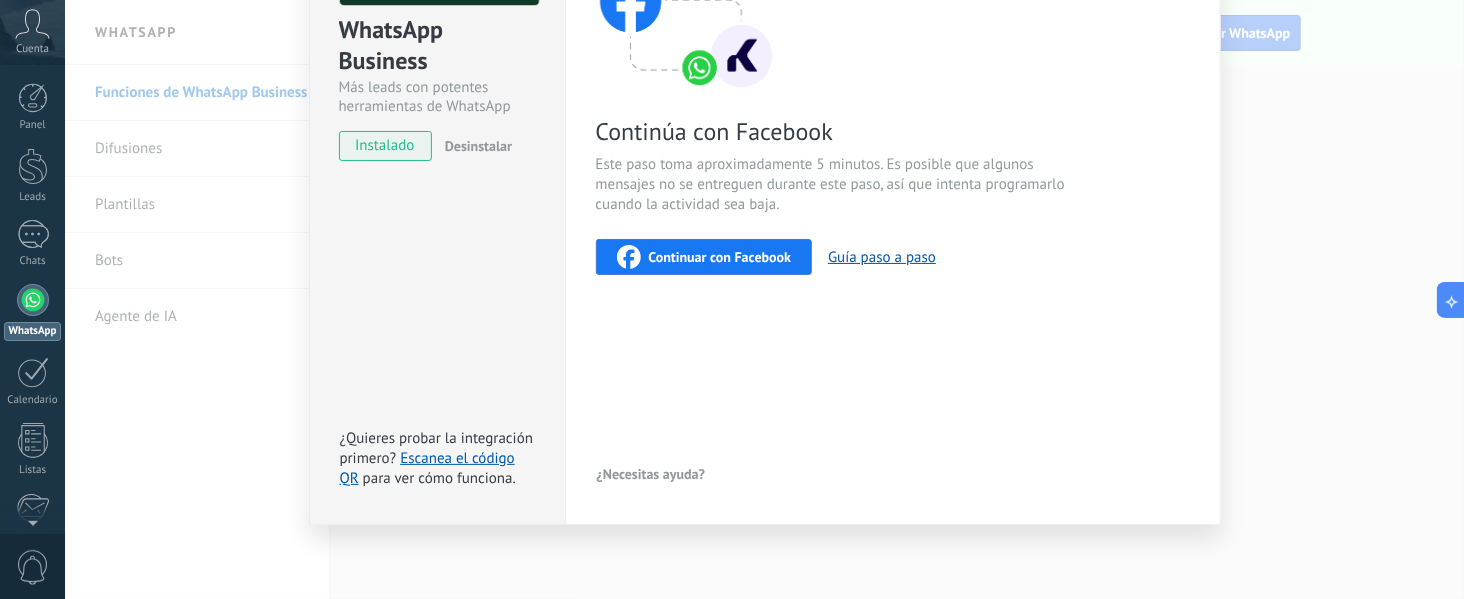 click on "Continuar con Facebook" at bounding box center [720, 257] 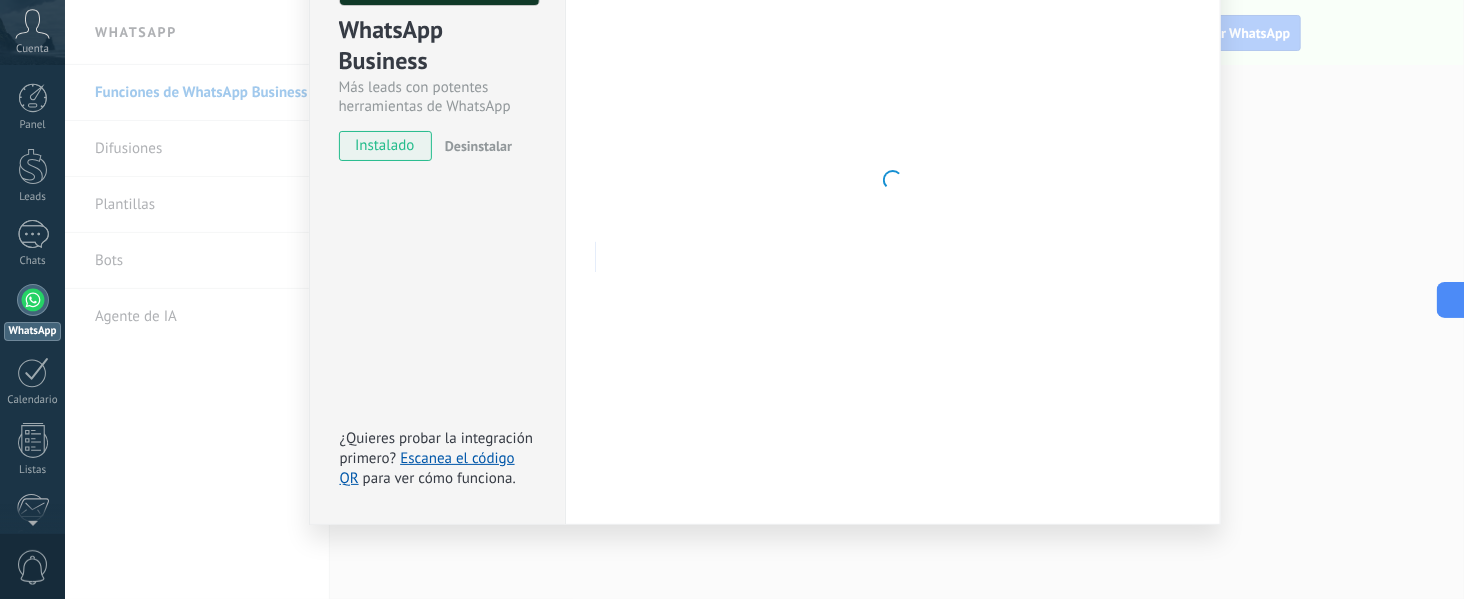 scroll, scrollTop: 0, scrollLeft: 0, axis: both 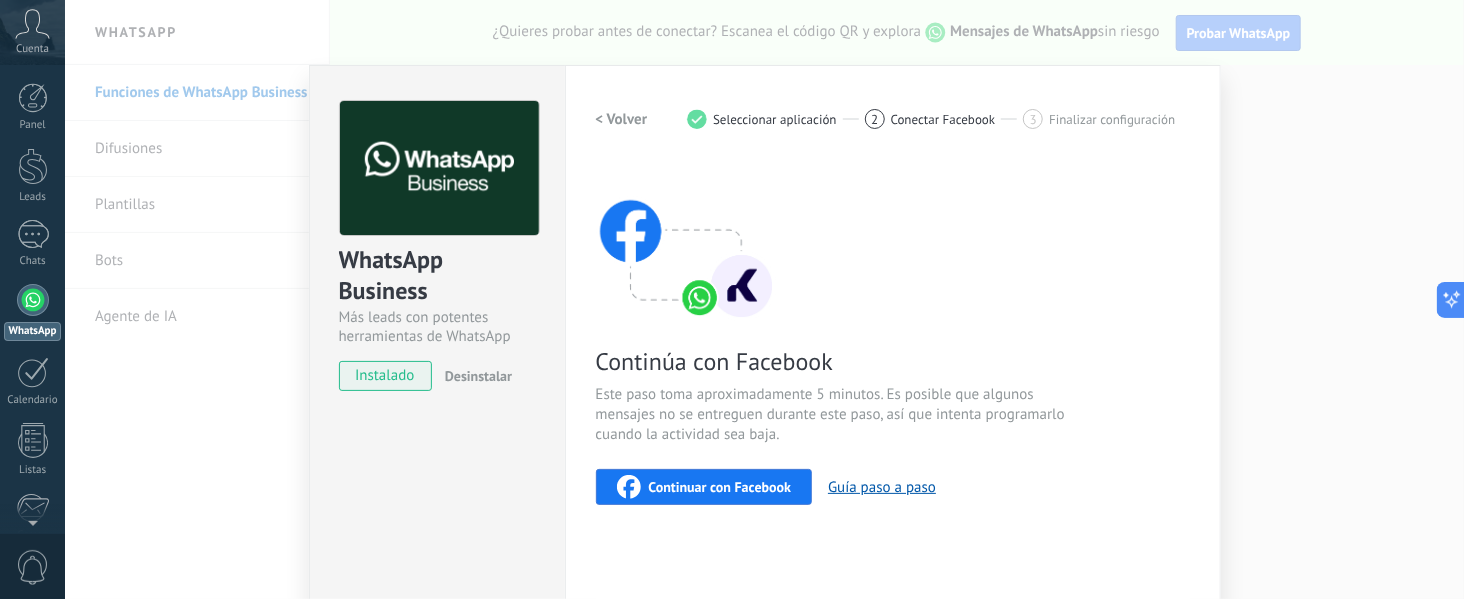 click on "Continuar con Facebook" at bounding box center (720, 487) 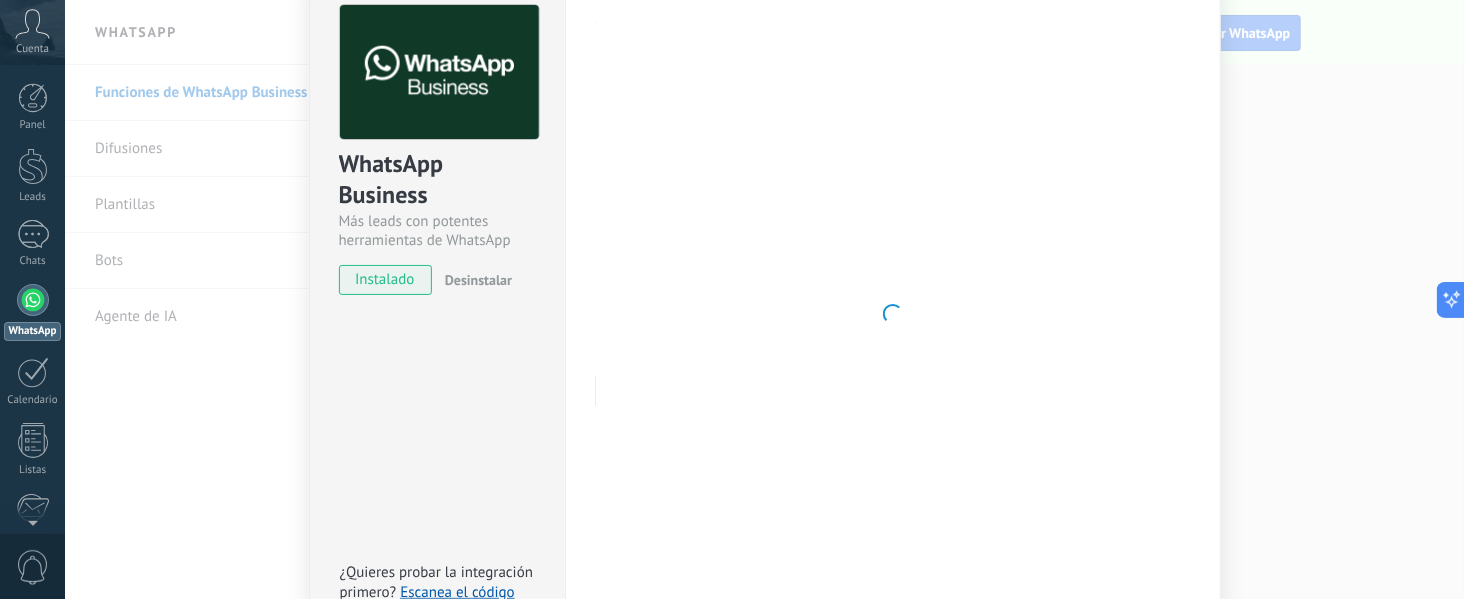 scroll, scrollTop: 133, scrollLeft: 0, axis: vertical 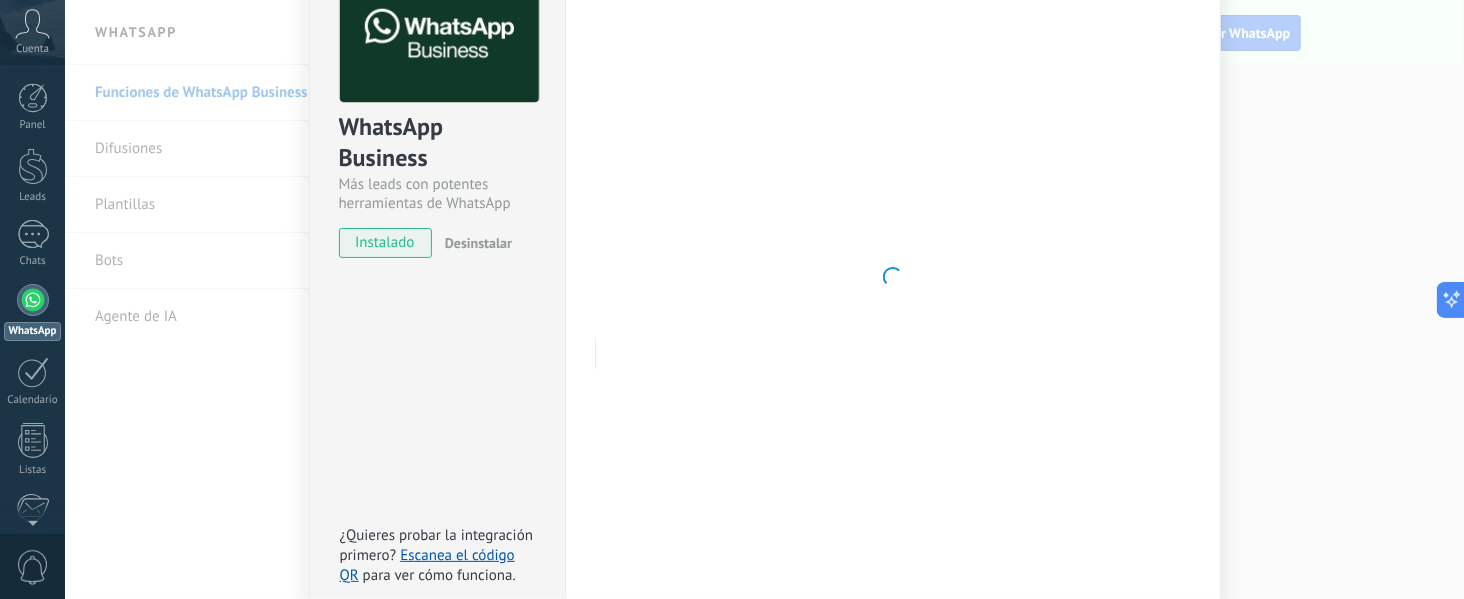 click at bounding box center [893, 277] 